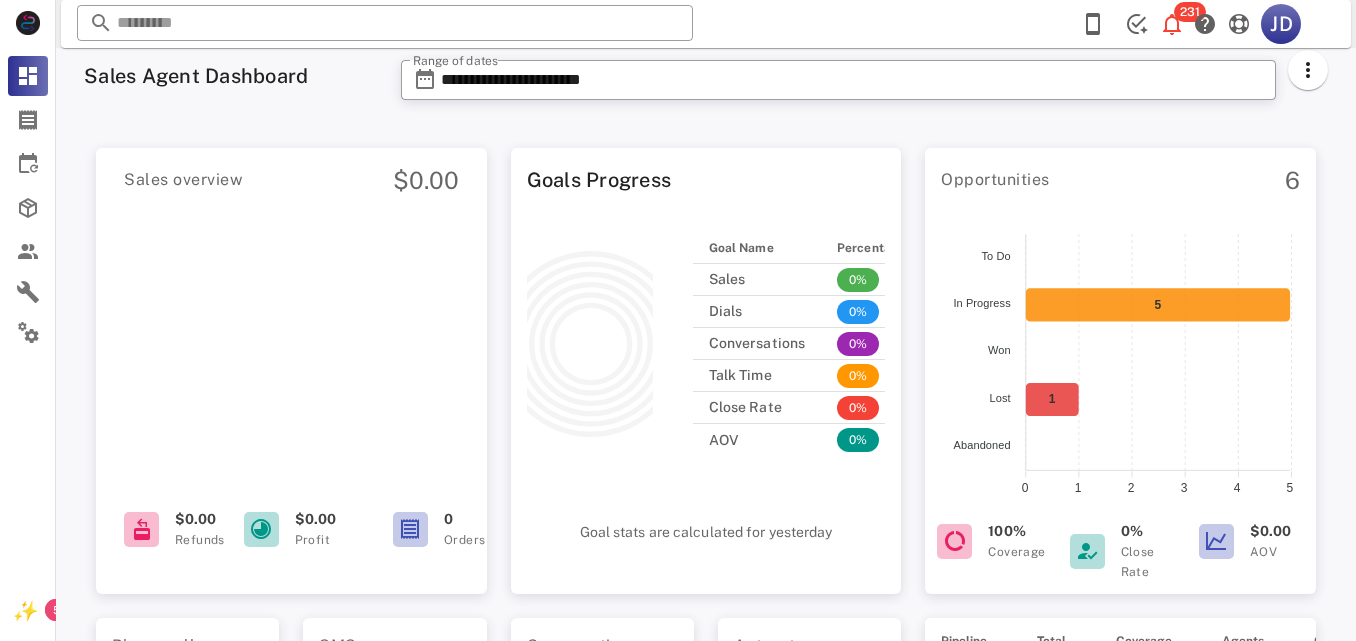 scroll, scrollTop: 0, scrollLeft: 0, axis: both 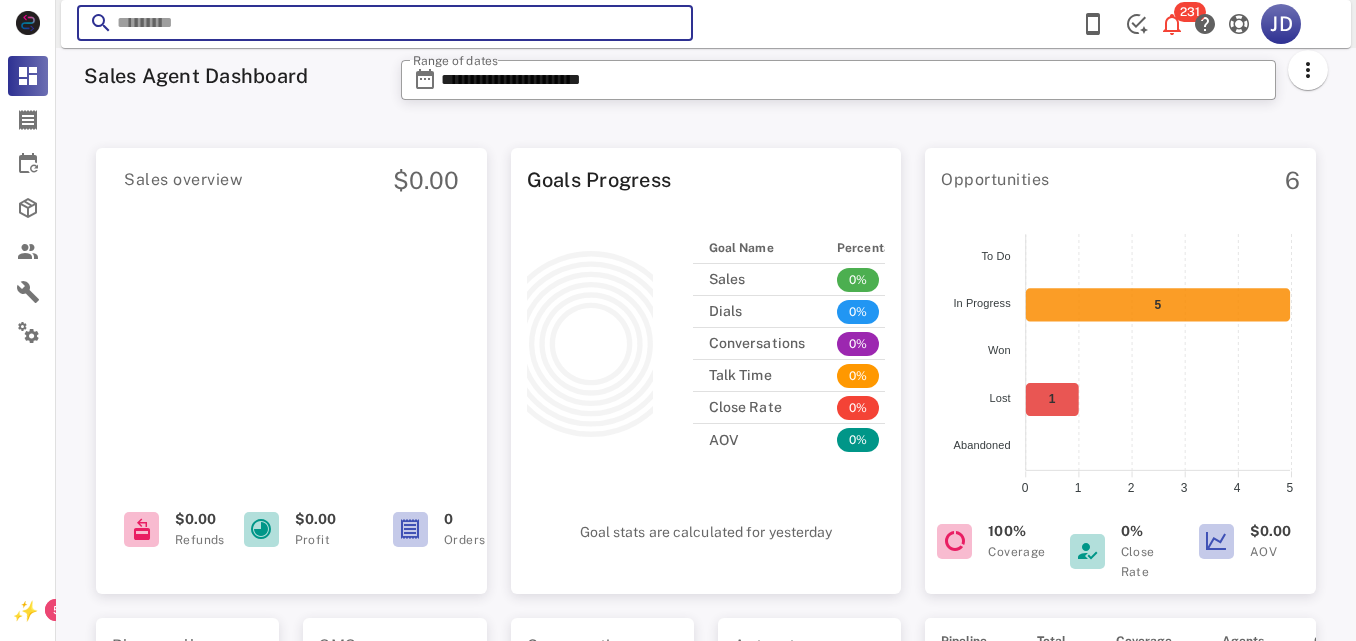 click at bounding box center [385, 23] 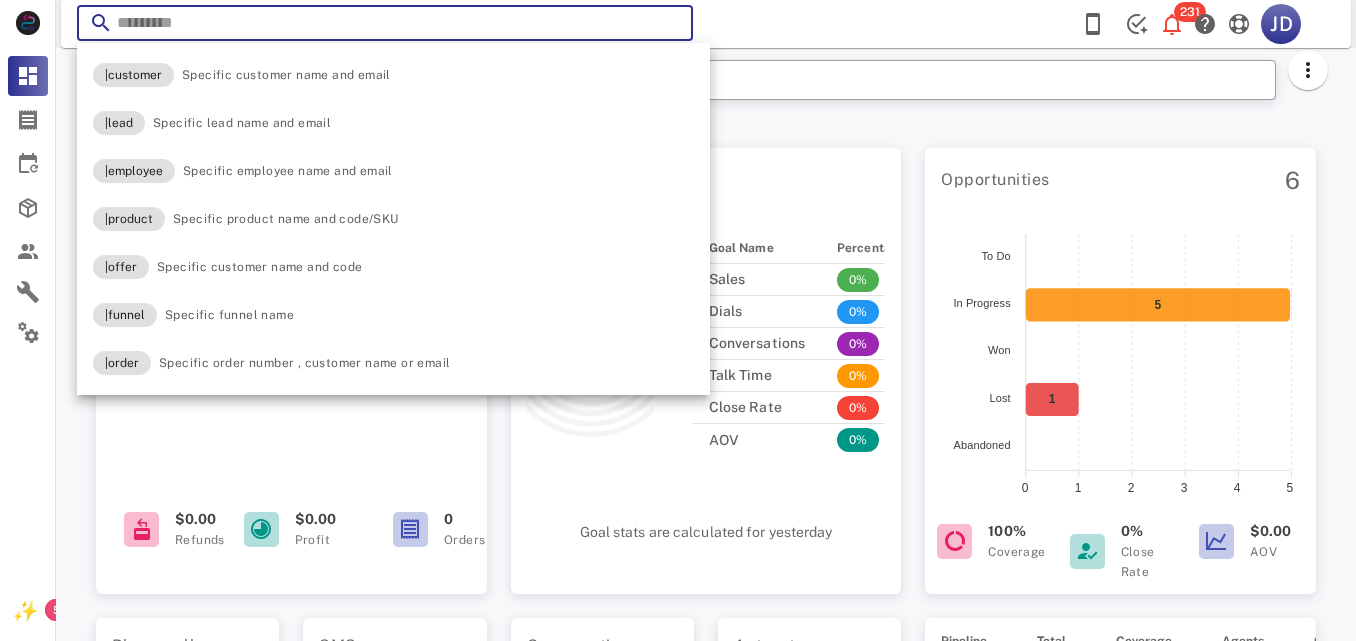 paste on "**********" 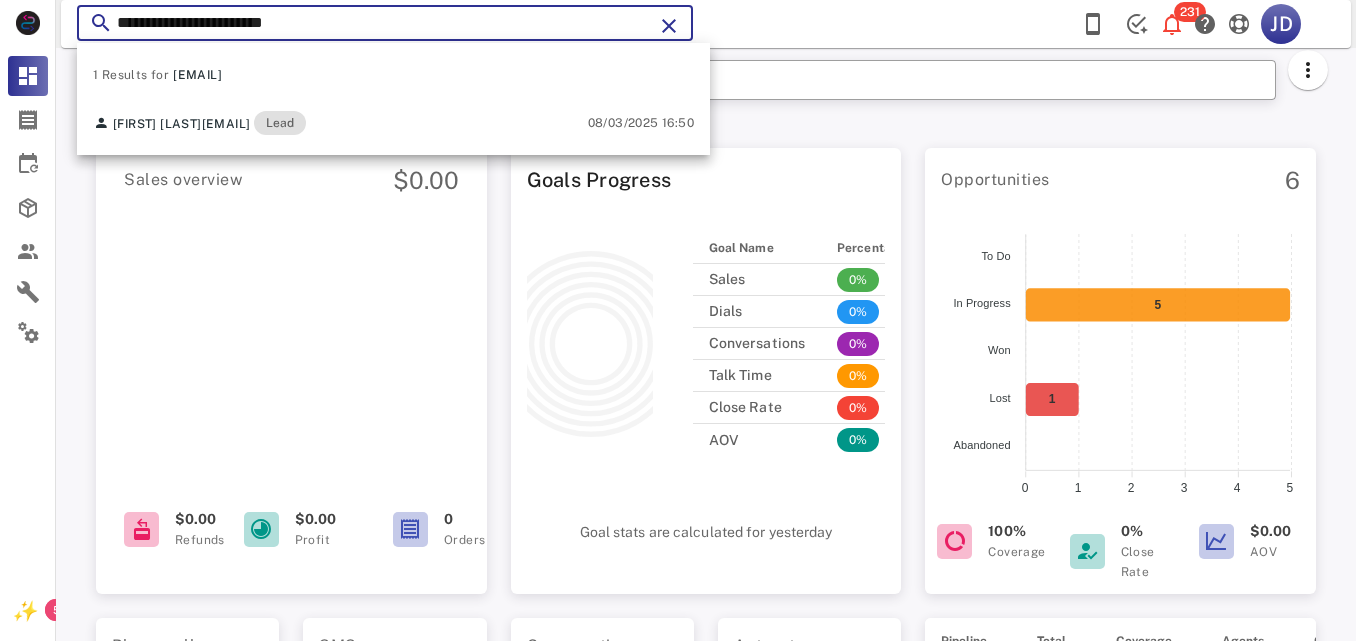 click on "**********" at bounding box center [385, 23] 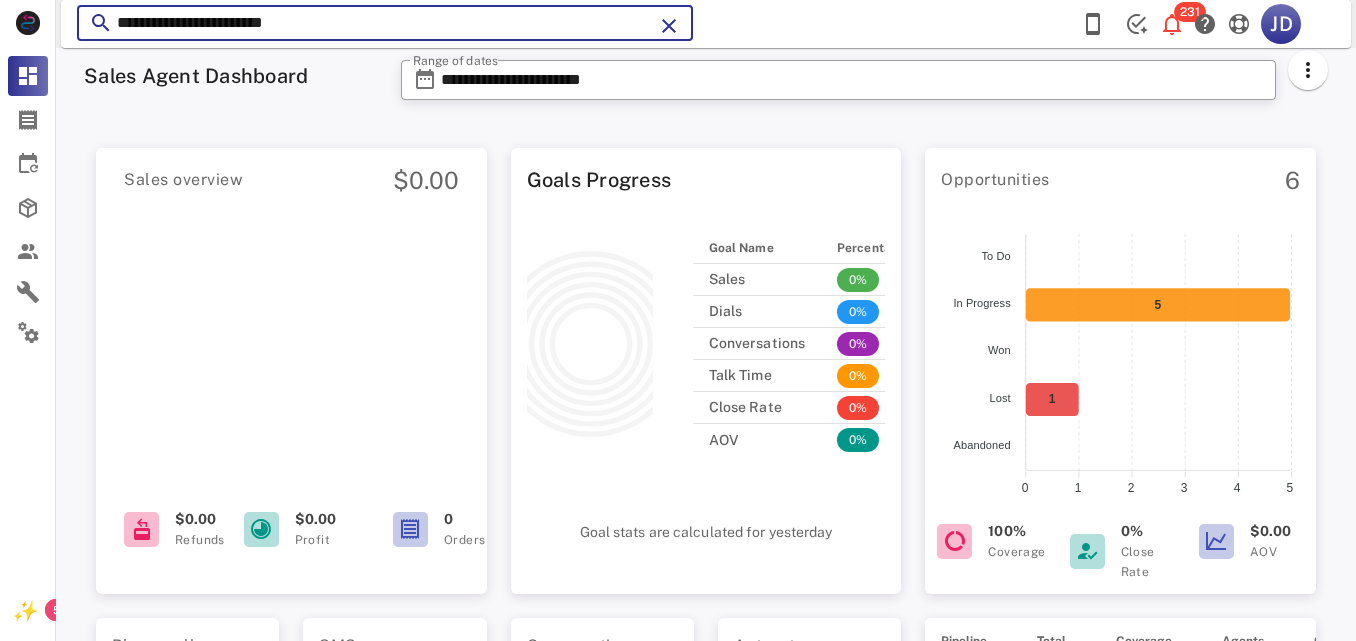click on "**********" at bounding box center [385, 23] 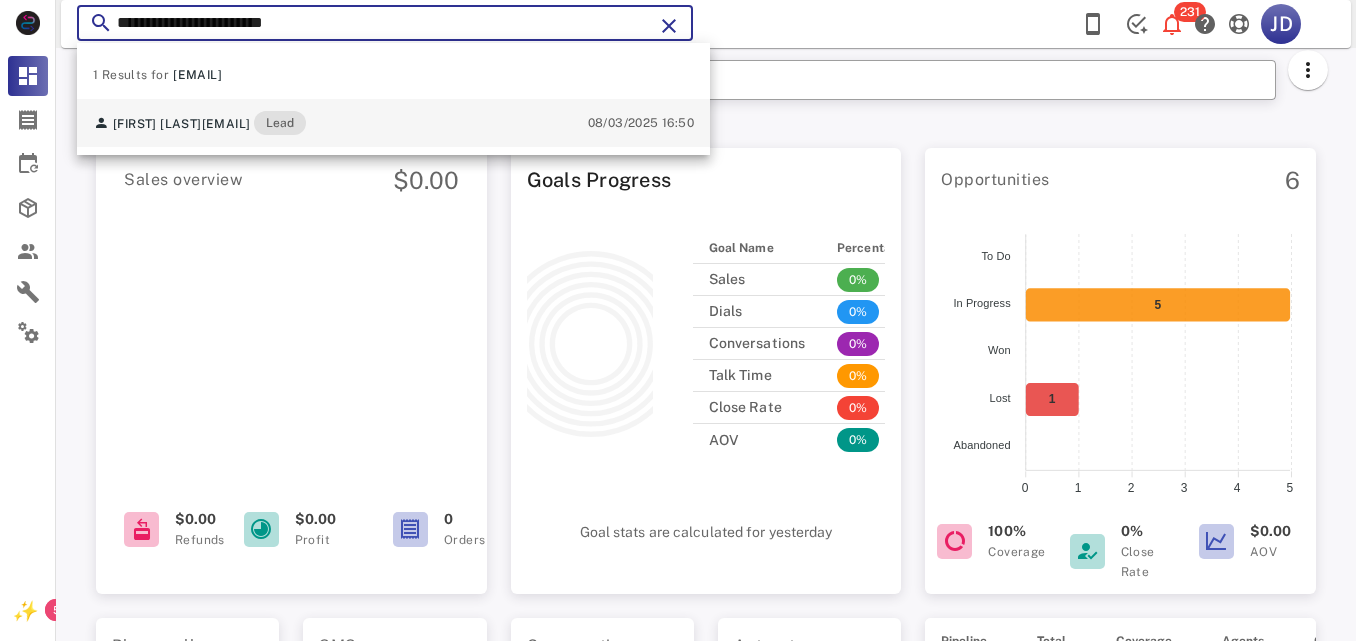 type on "**********" 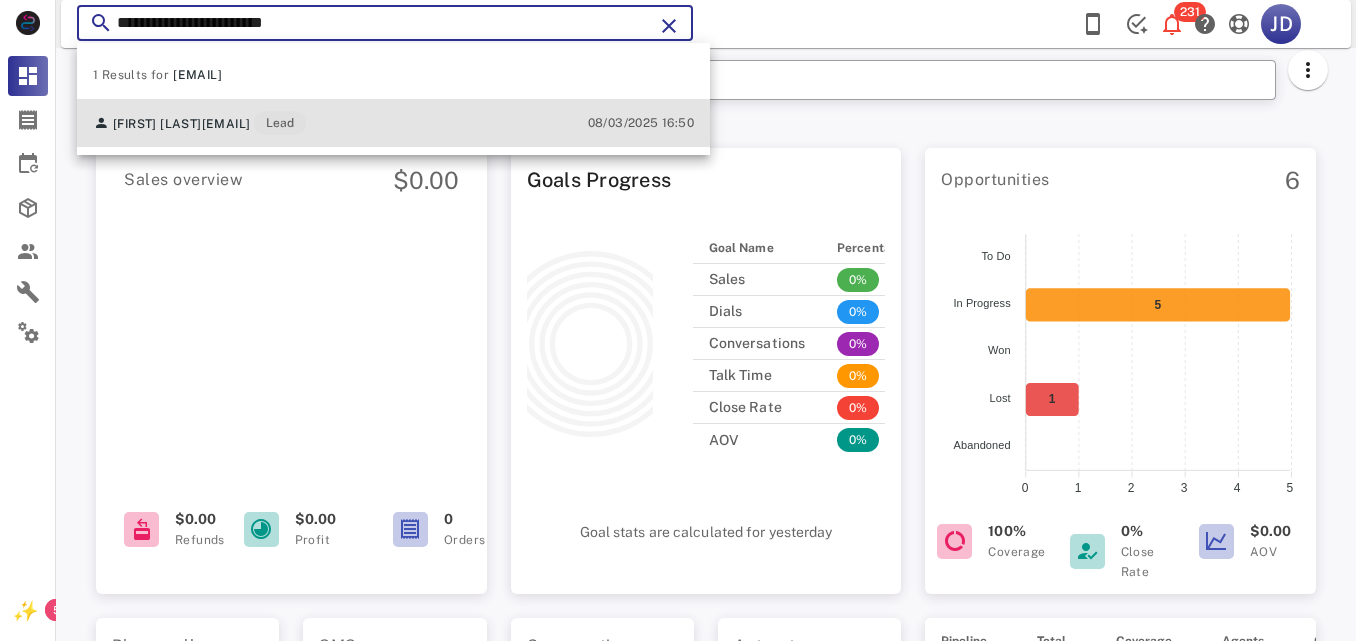 click on "[FIRST] [LAST]   [EMAIL]   Lead" at bounding box center (199, 123) 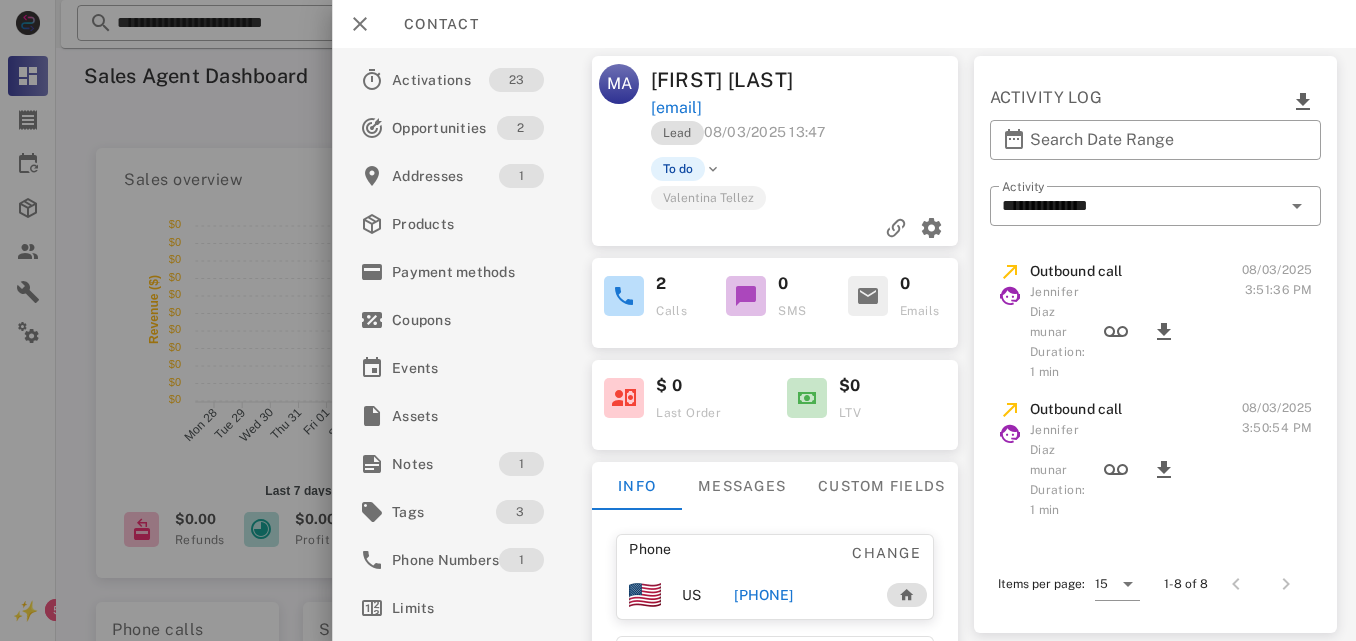 click on "[PHONE]" at bounding box center [763, 595] 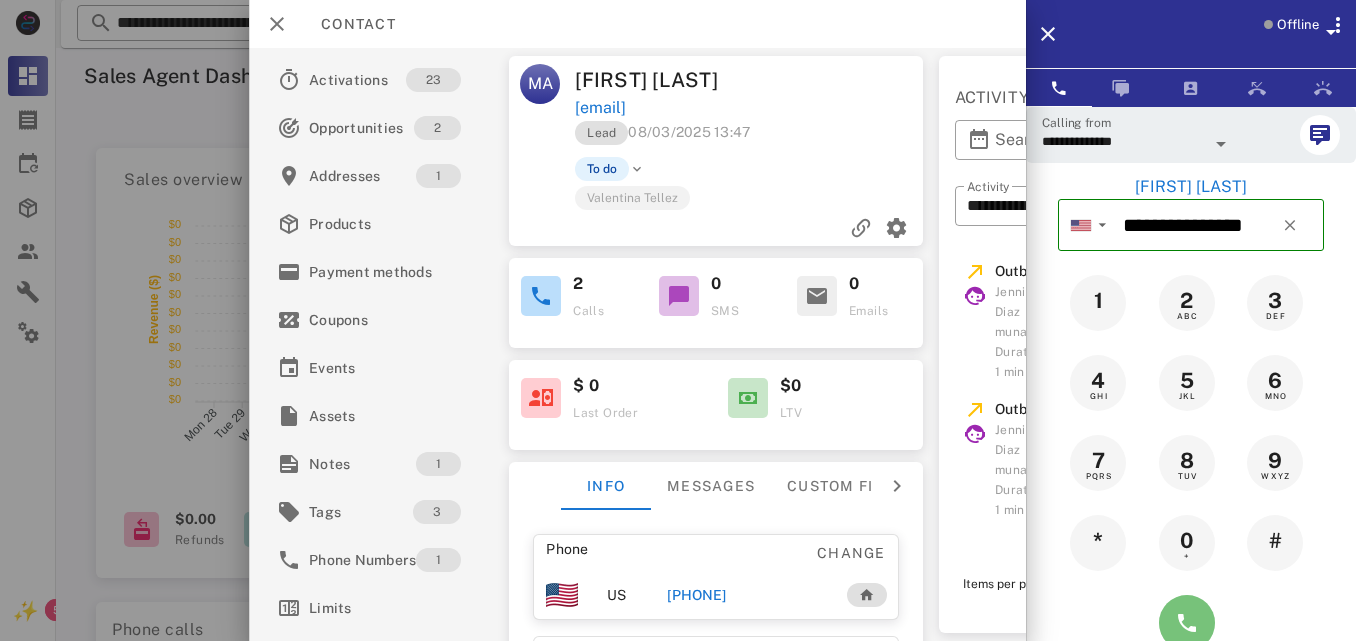 click at bounding box center (1187, 623) 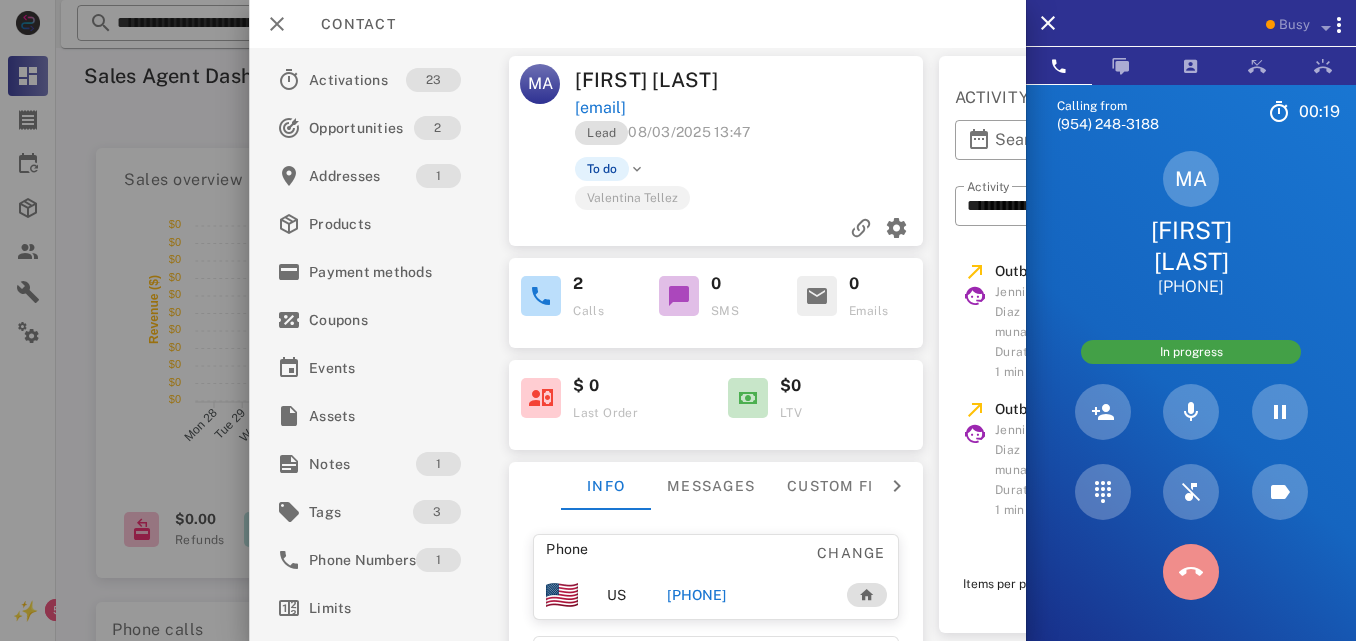 click at bounding box center (1191, 572) 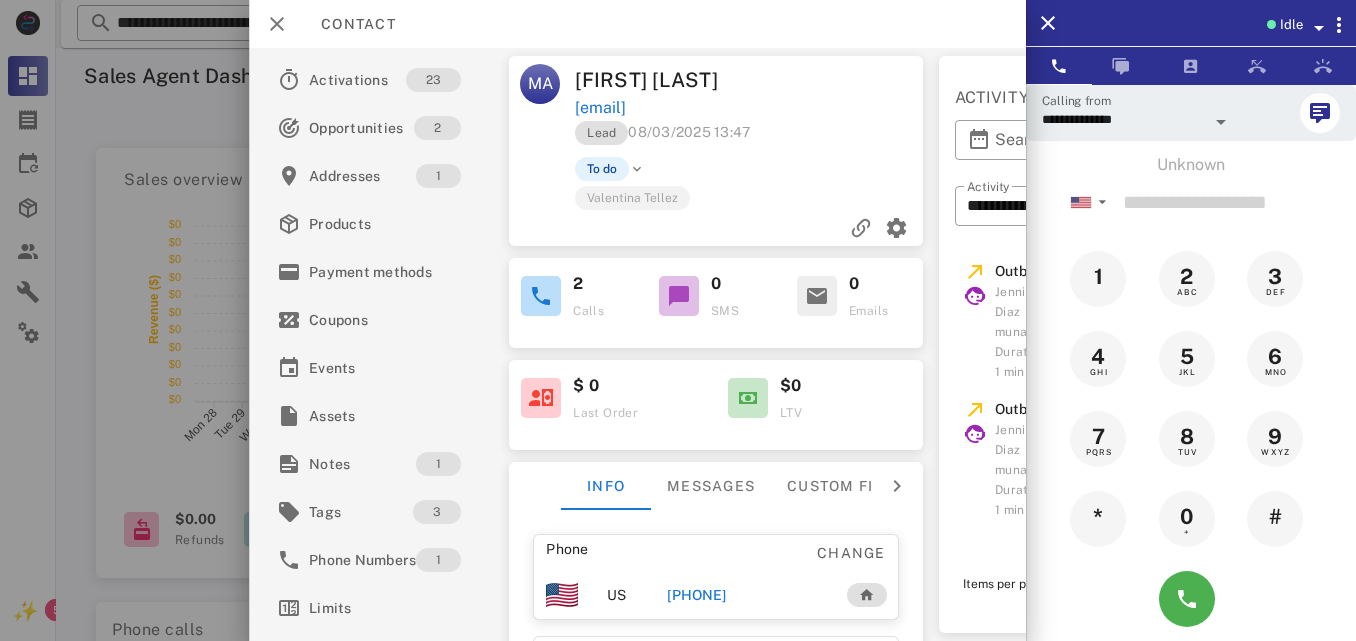 click on "[PHONE]" at bounding box center (696, 595) 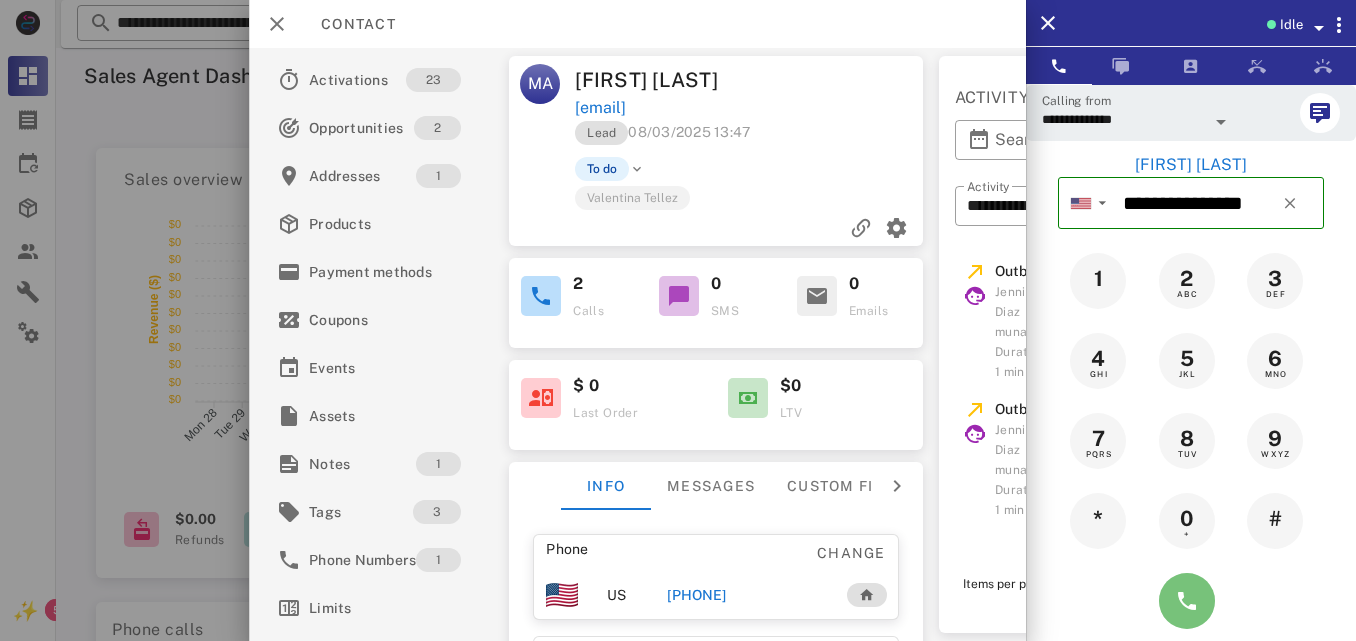 click at bounding box center [1187, 601] 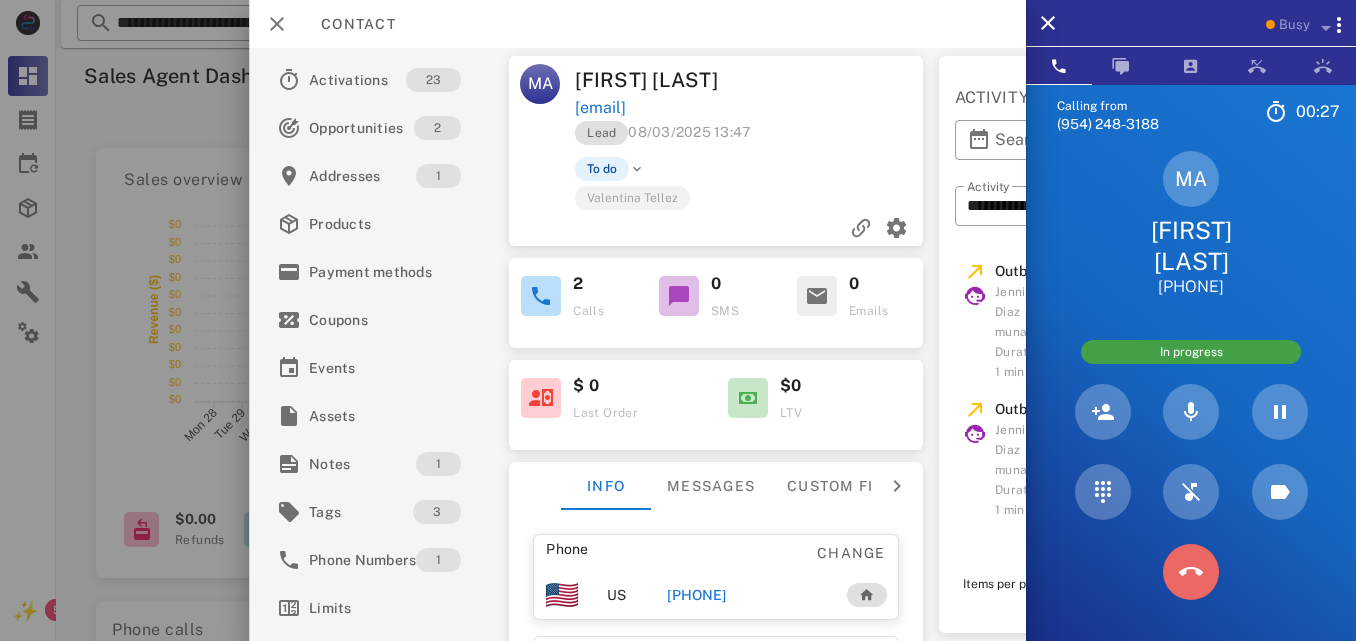 click at bounding box center [1191, 572] 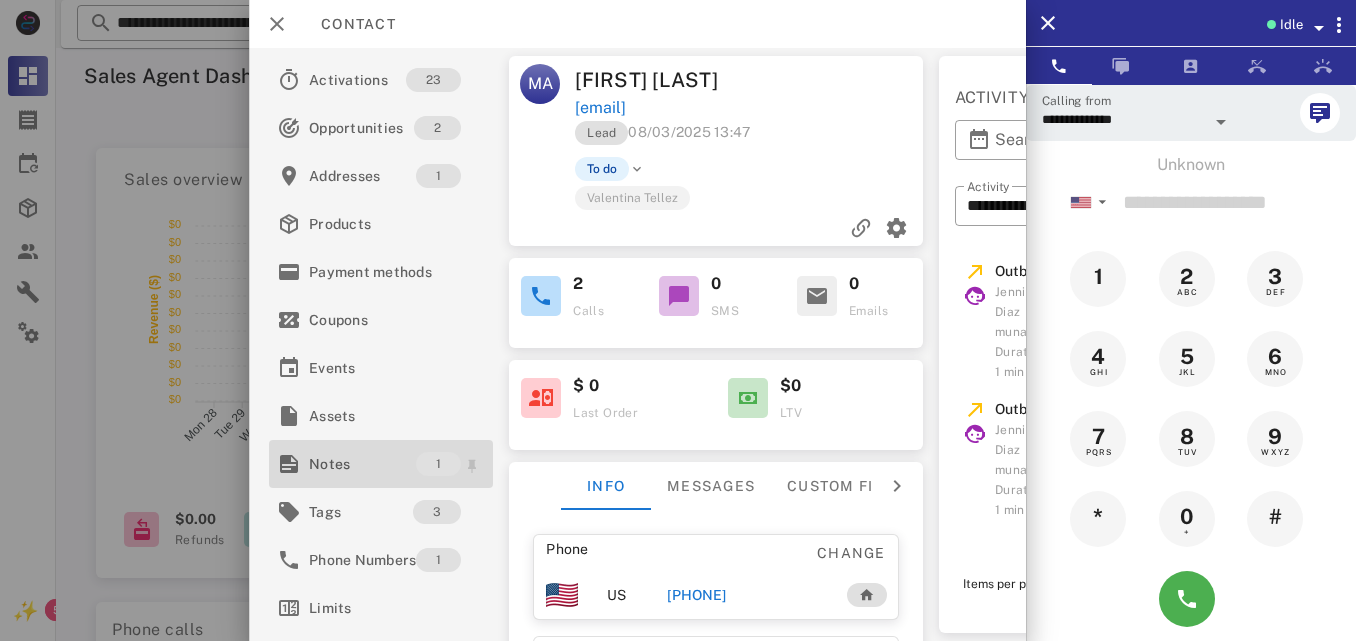 click on "Notes" at bounding box center (362, 464) 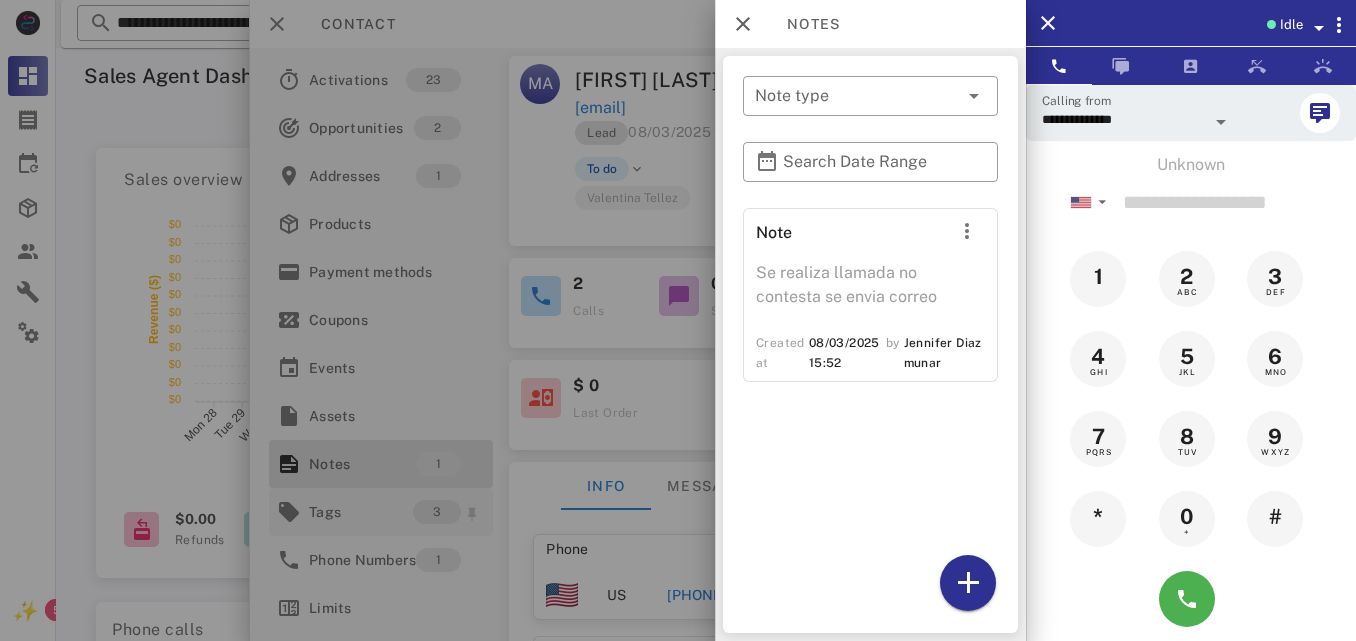 drag, startPoint x: 346, startPoint y: 464, endPoint x: 453, endPoint y: 510, distance: 116.46888 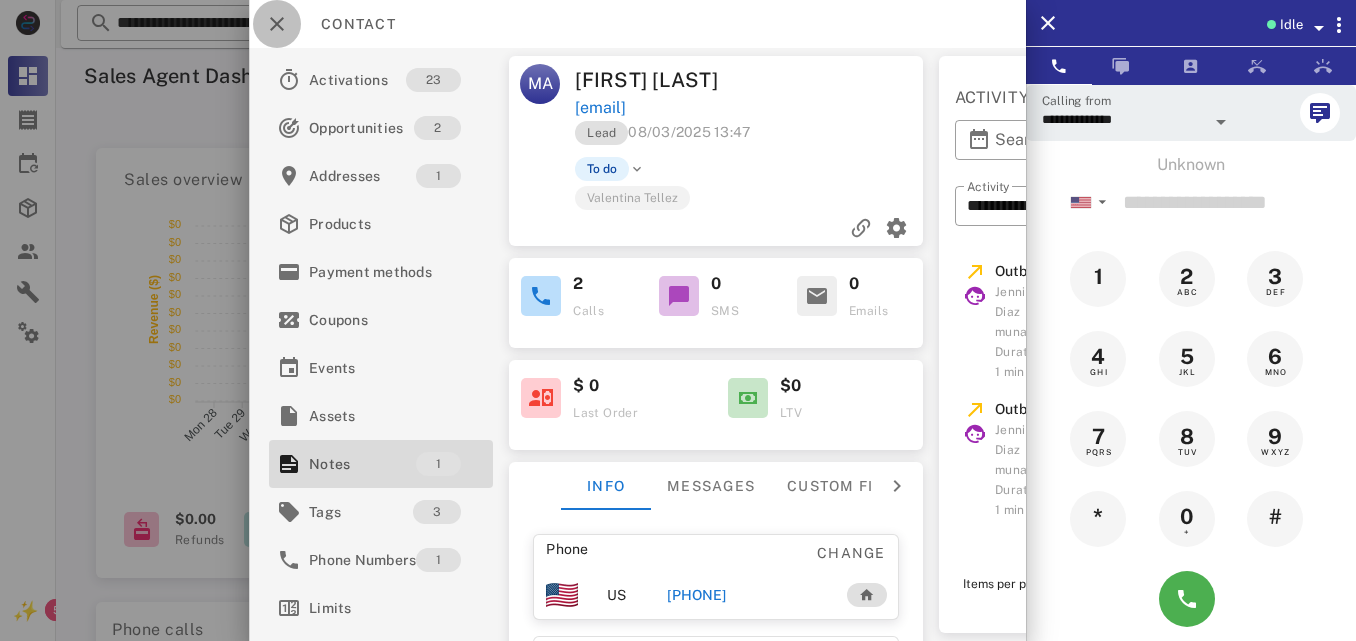 click at bounding box center (277, 24) 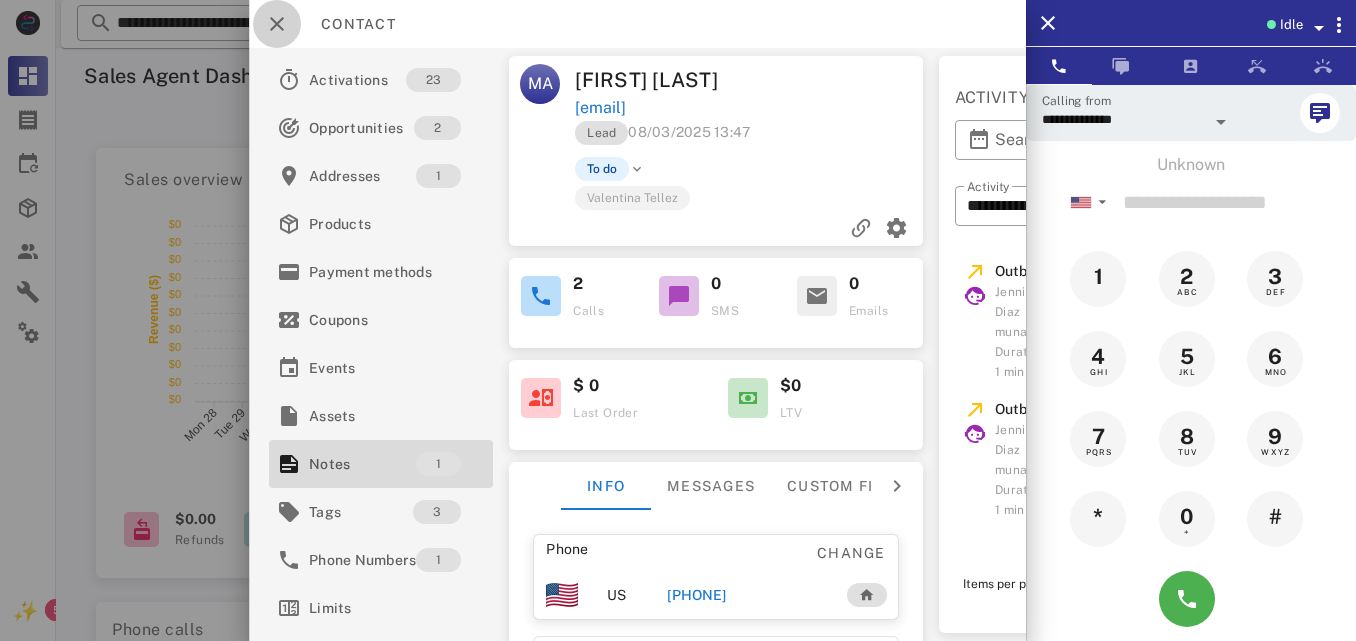 click at bounding box center (678, 320) 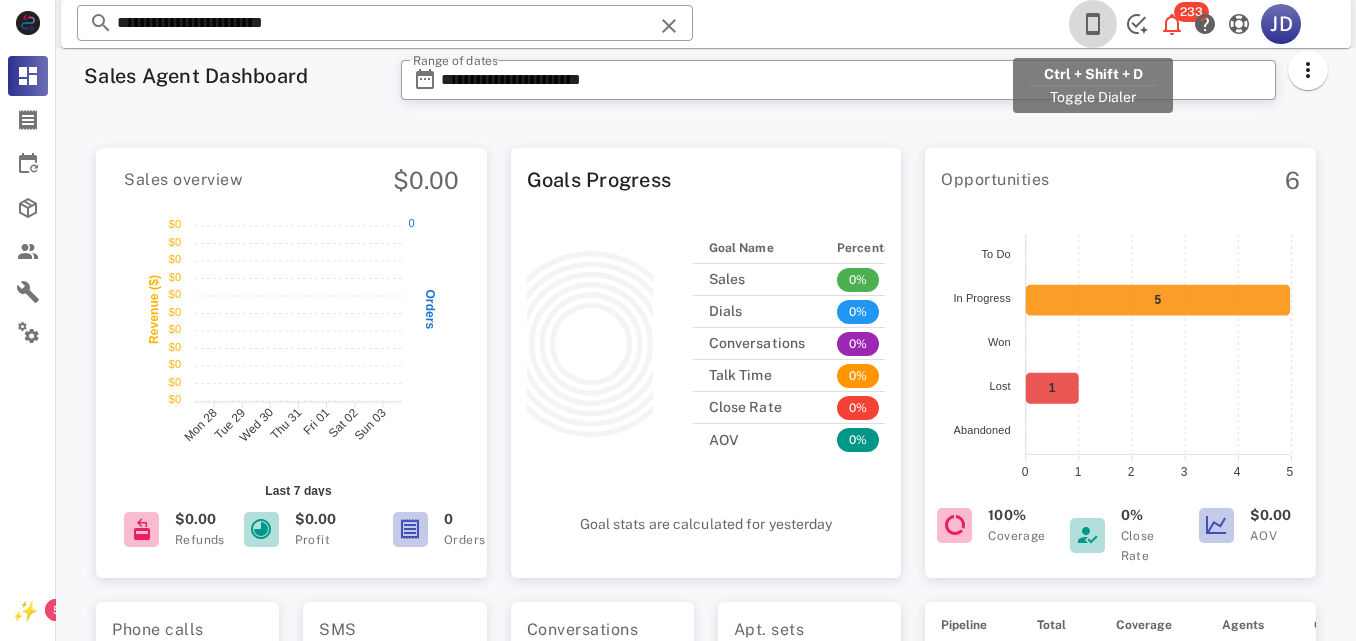 click at bounding box center [1093, 24] 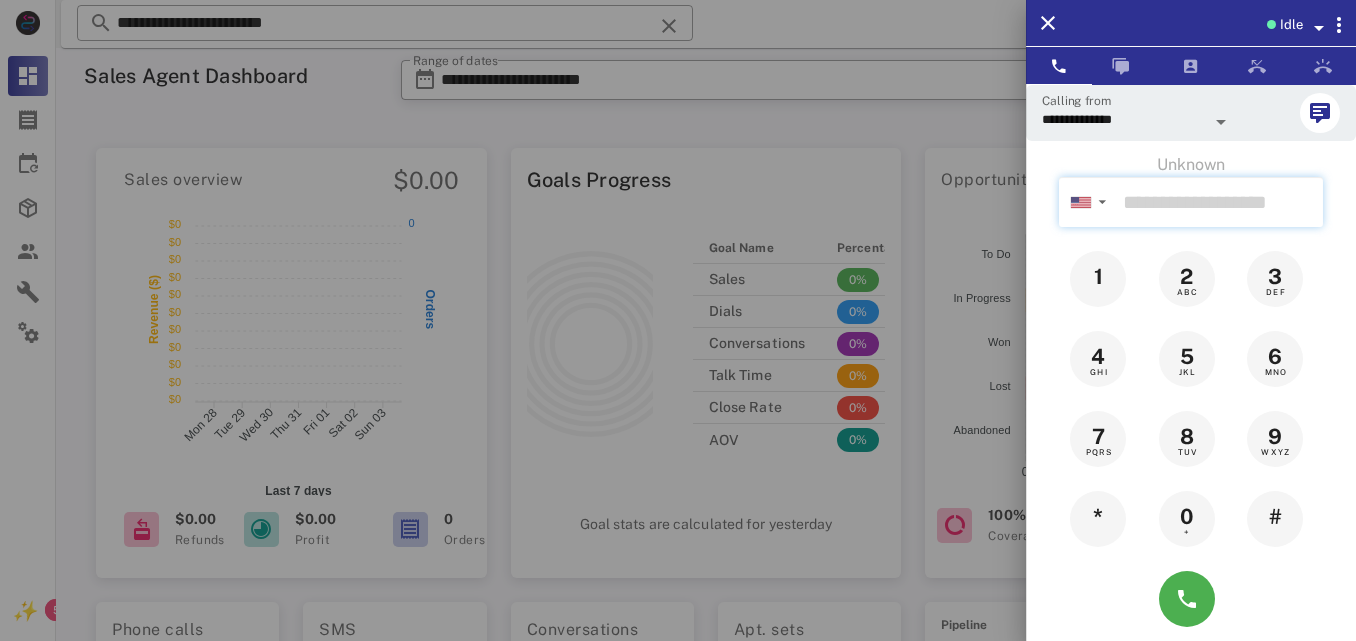 click at bounding box center [1219, 202] 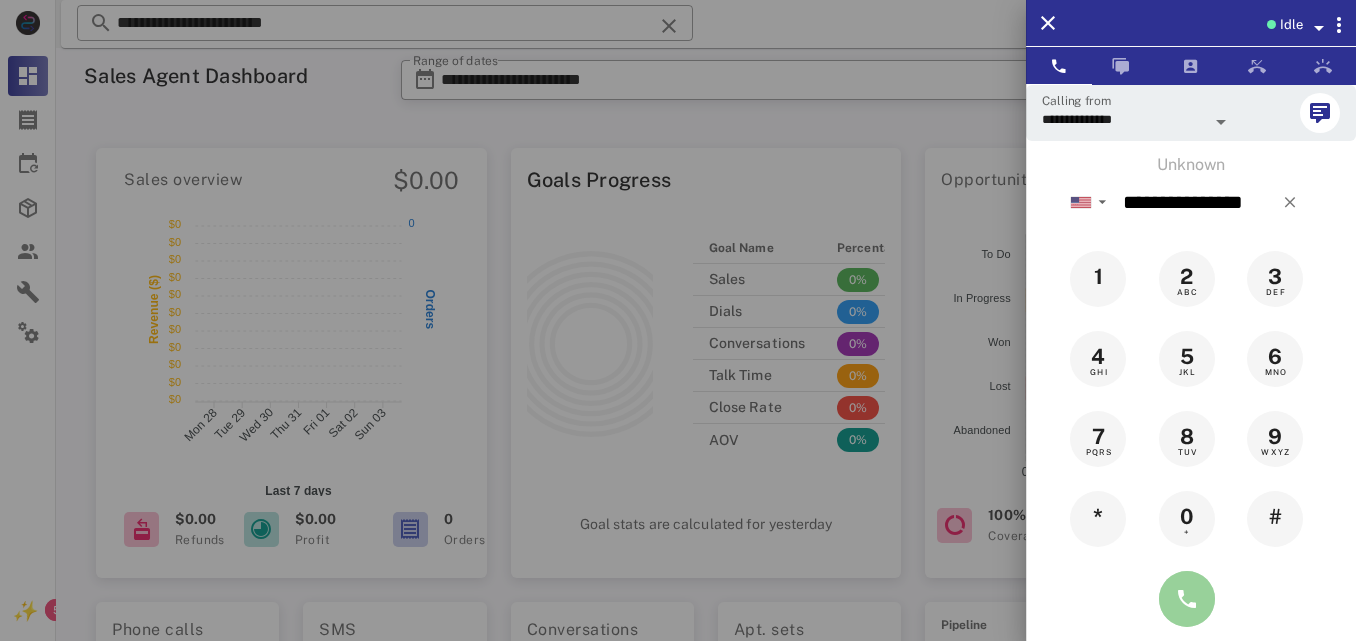 click at bounding box center [1187, 599] 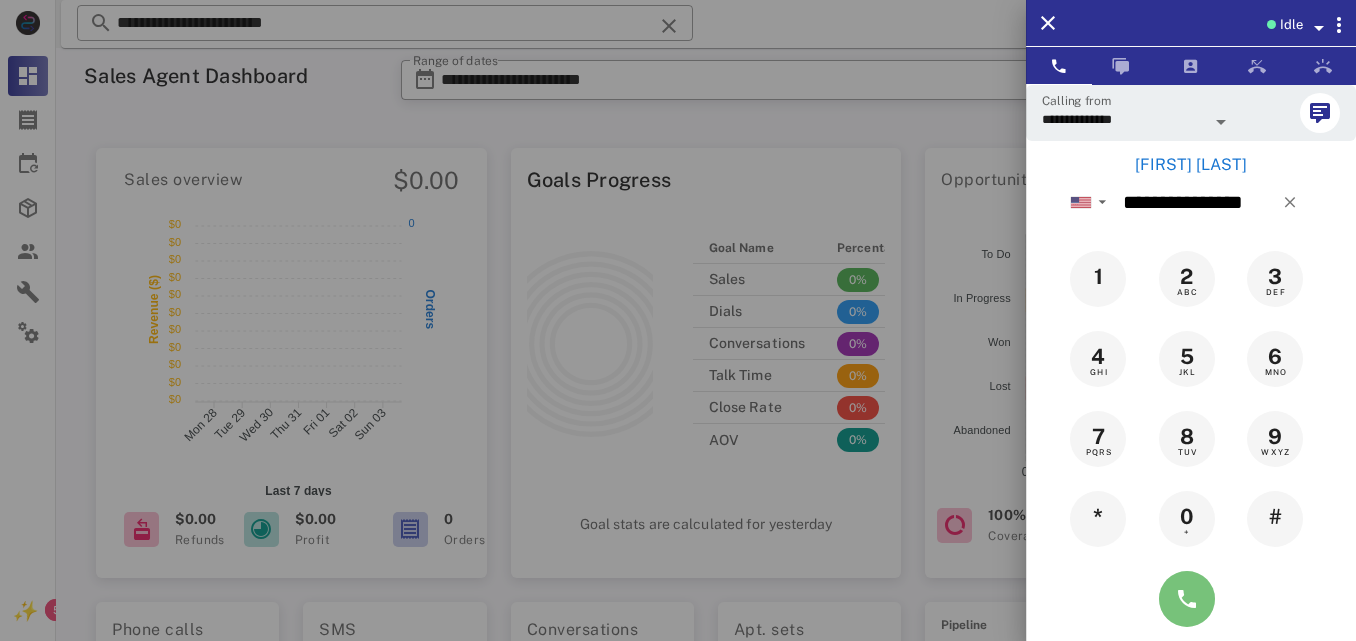 type on "**********" 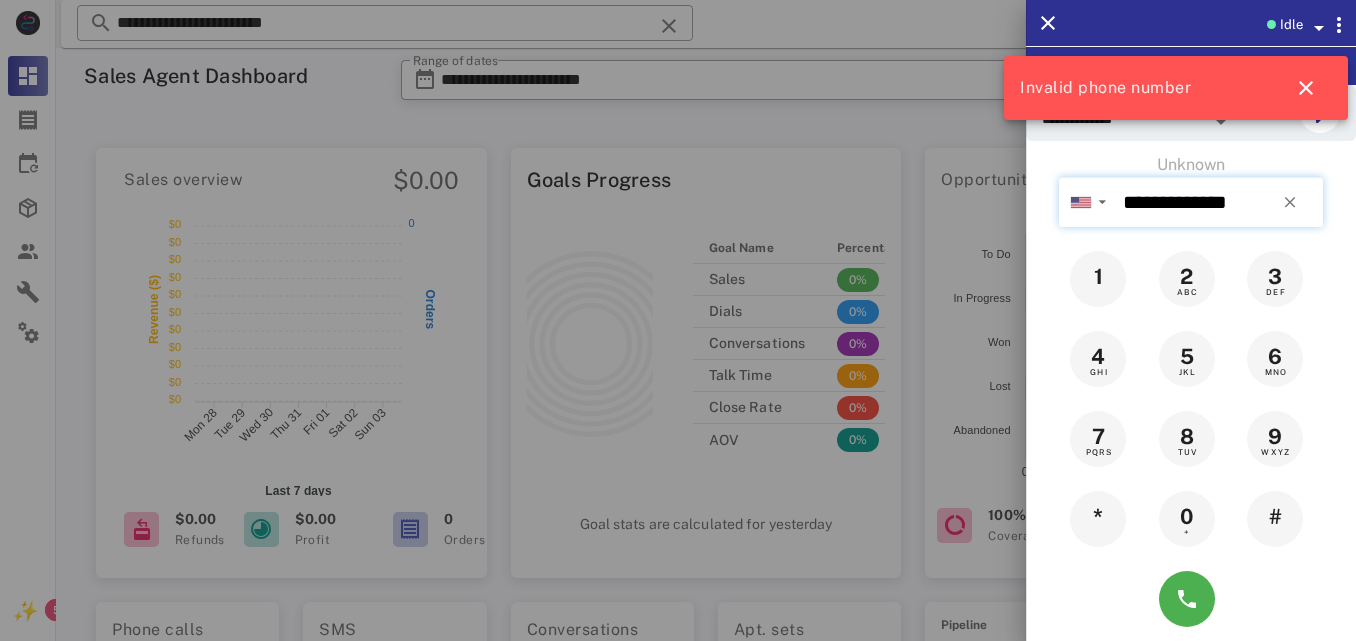 click on "**********" at bounding box center [1219, 202] 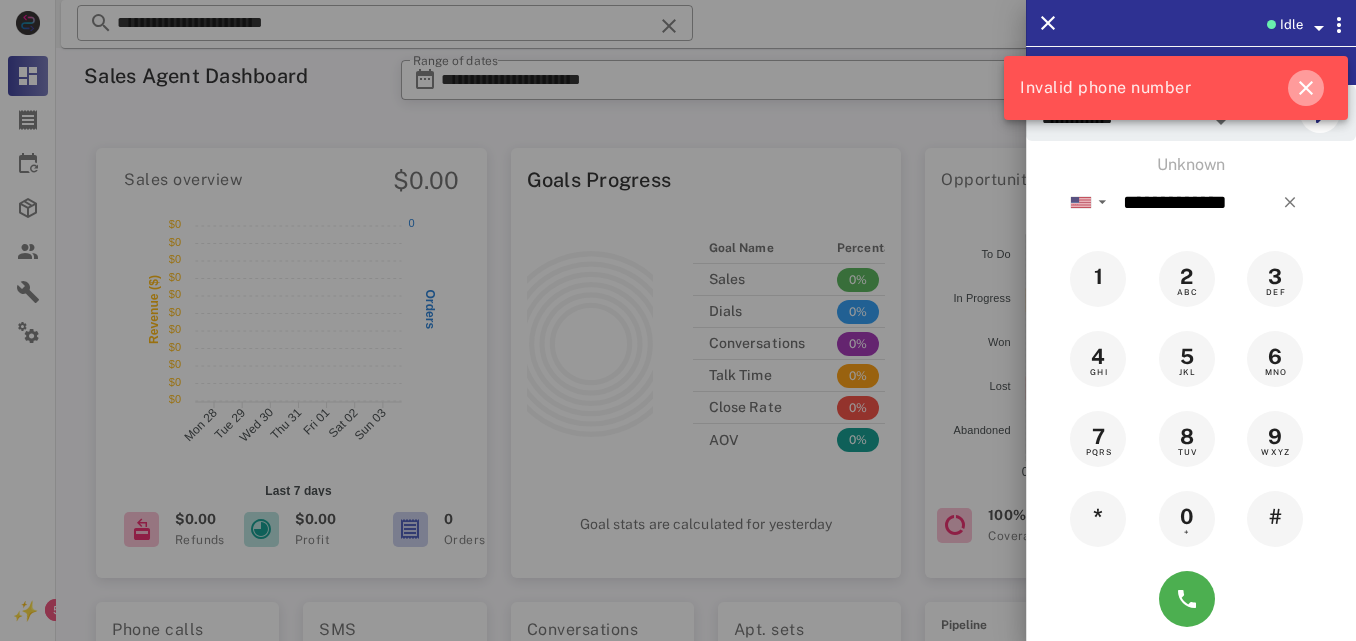 click at bounding box center [1306, 88] 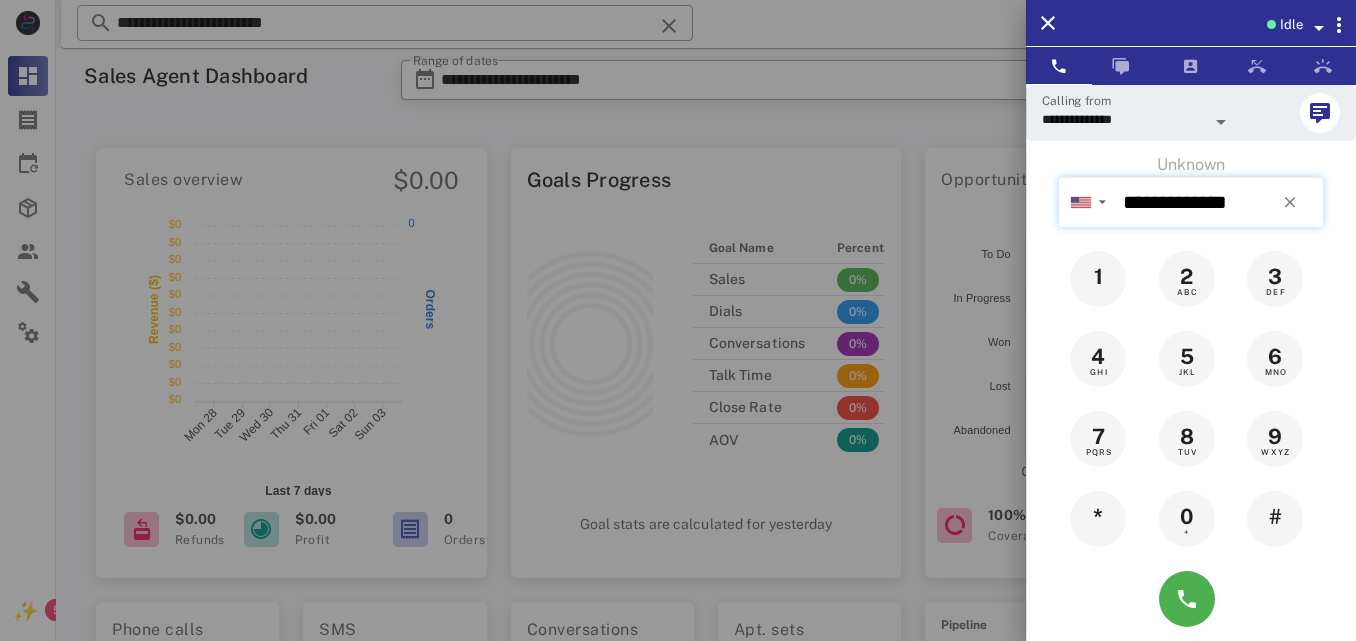 click on "**********" at bounding box center (1219, 202) 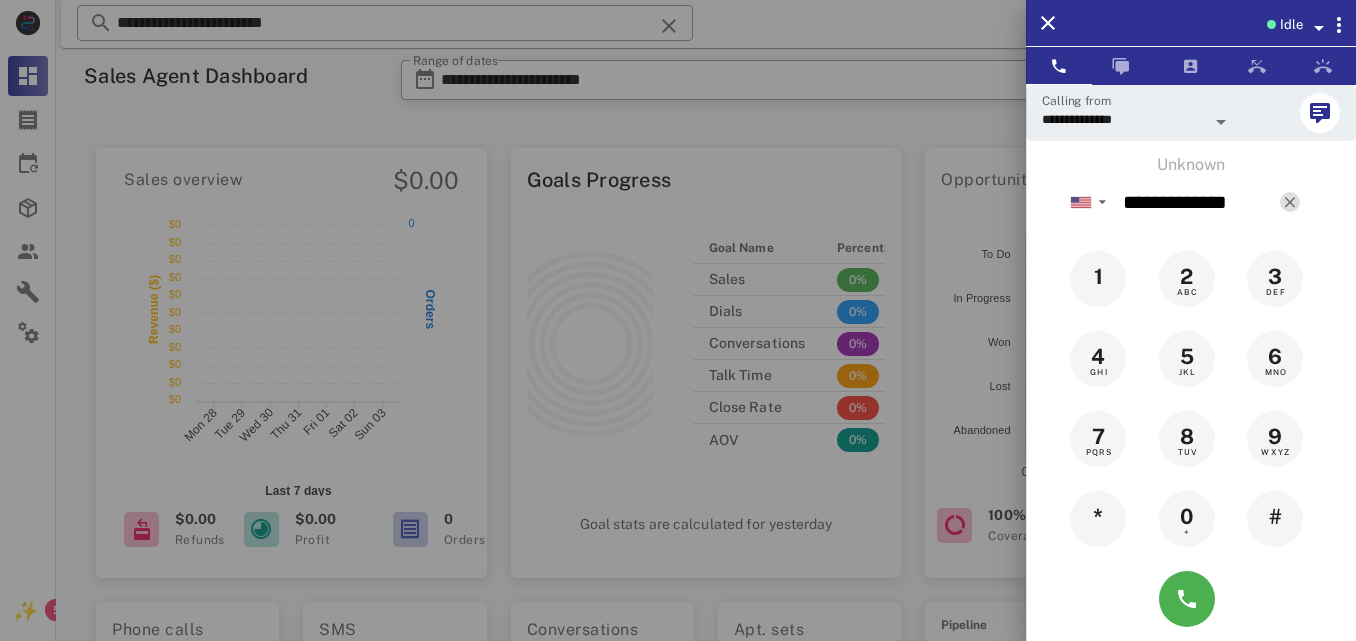 click at bounding box center (1290, 202) 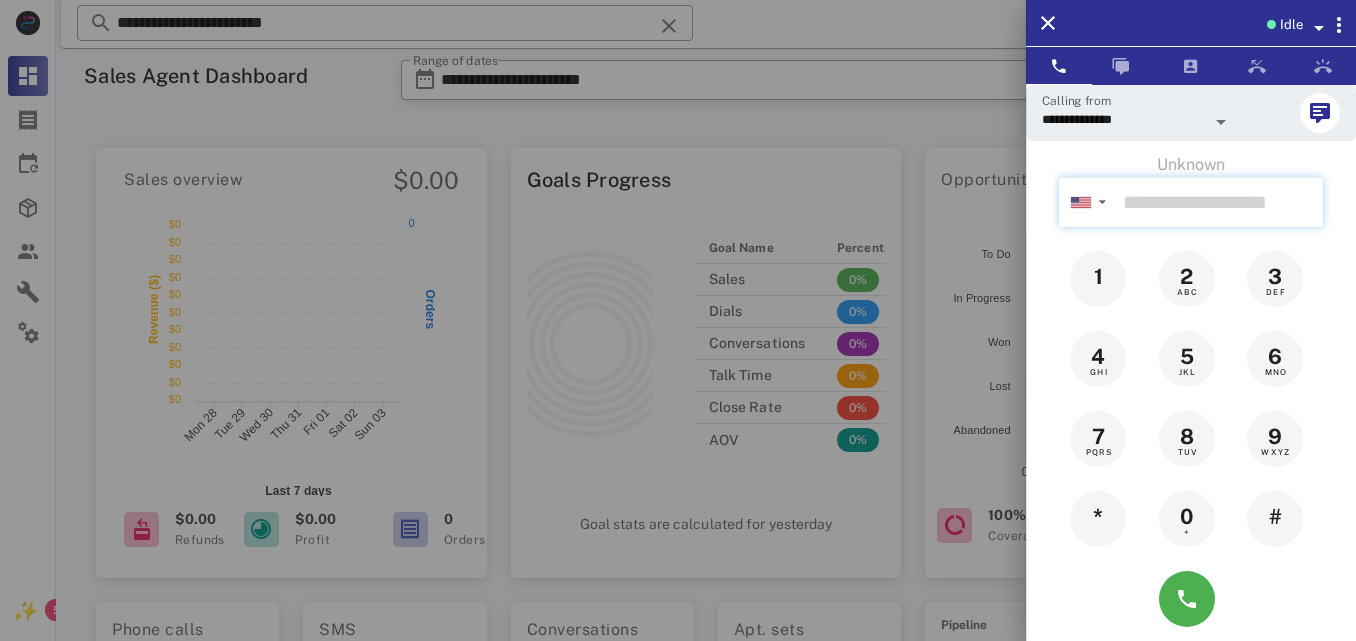 click at bounding box center [1219, 202] 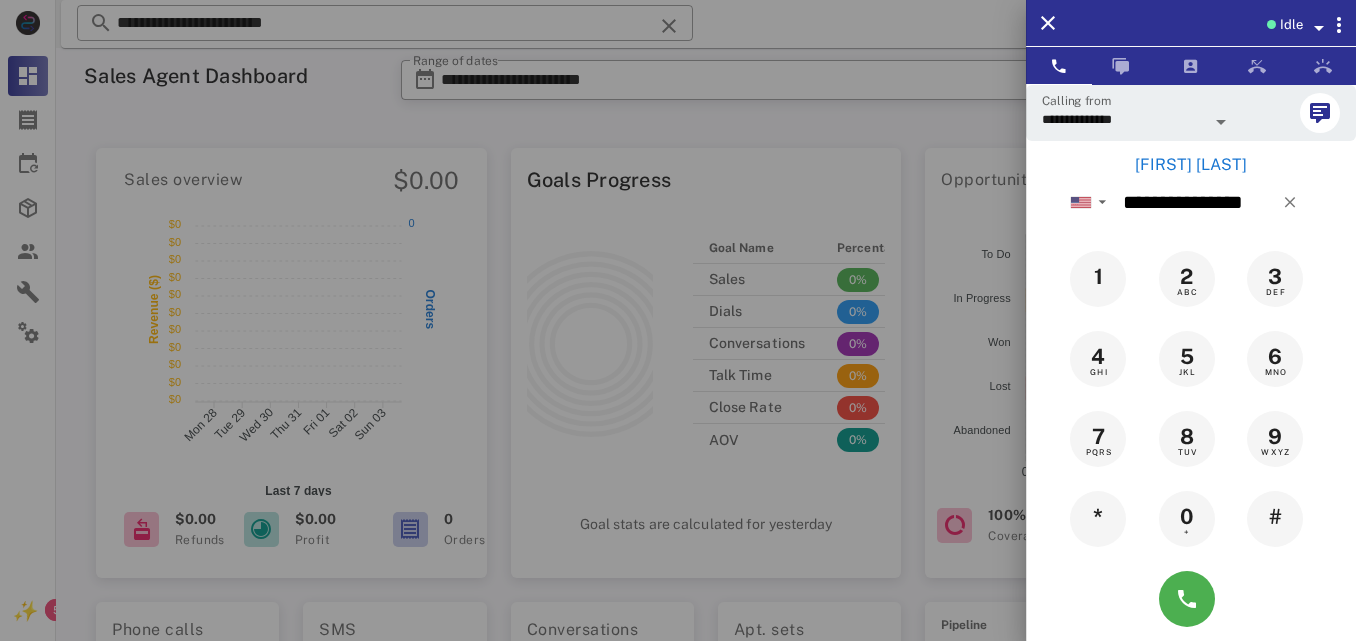 click on "[FIRST] [LAST]" at bounding box center [1191, 165] 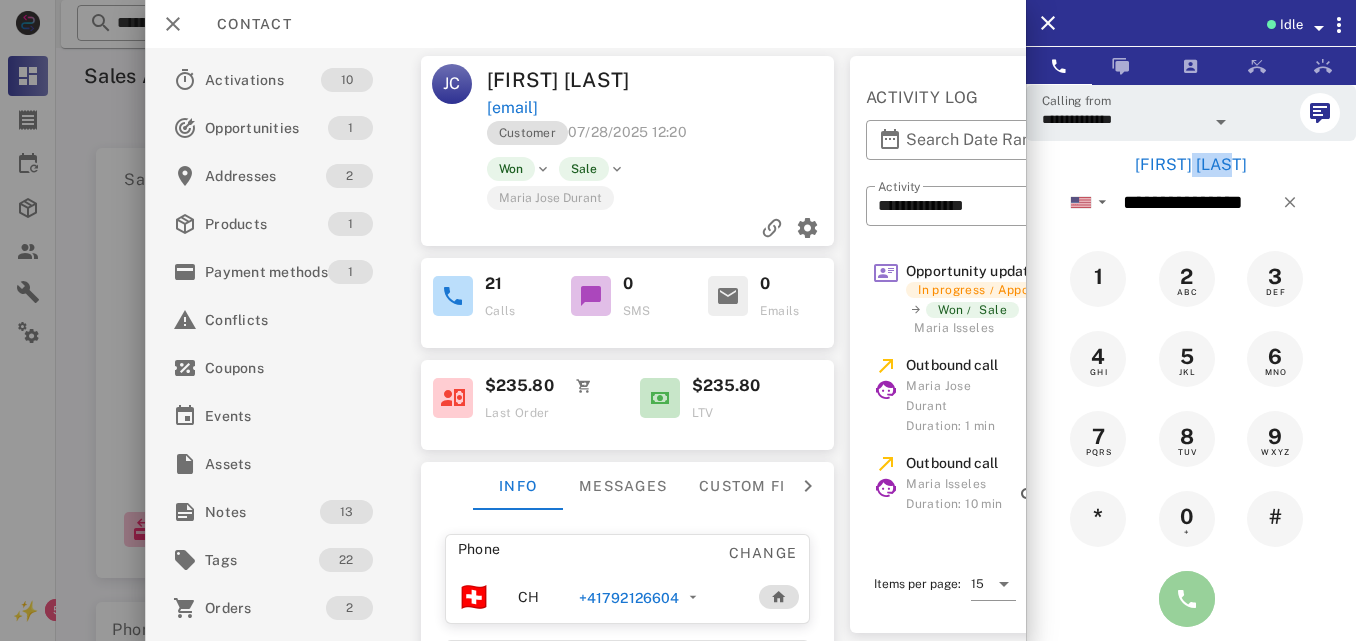 click at bounding box center (1187, 599) 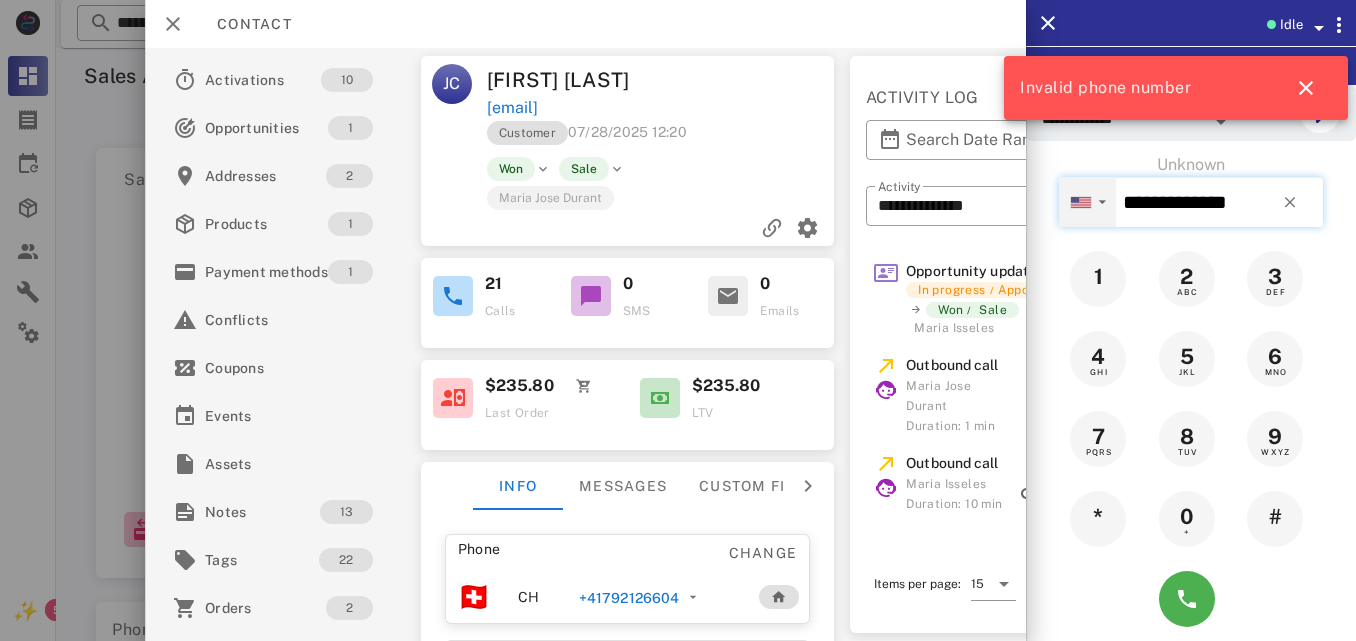 click on "▼" at bounding box center (1102, 202) 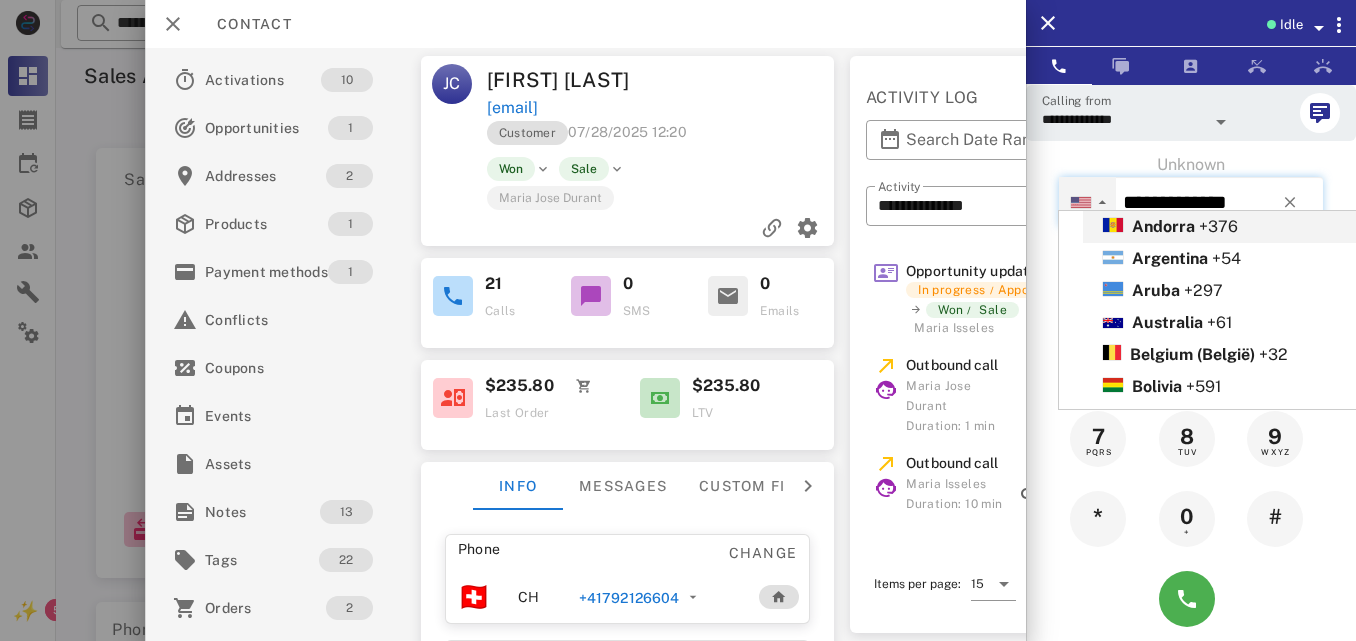 click on "[COUNTRY]
[COUNTRY_CODE]" at bounding box center (1265, 227) 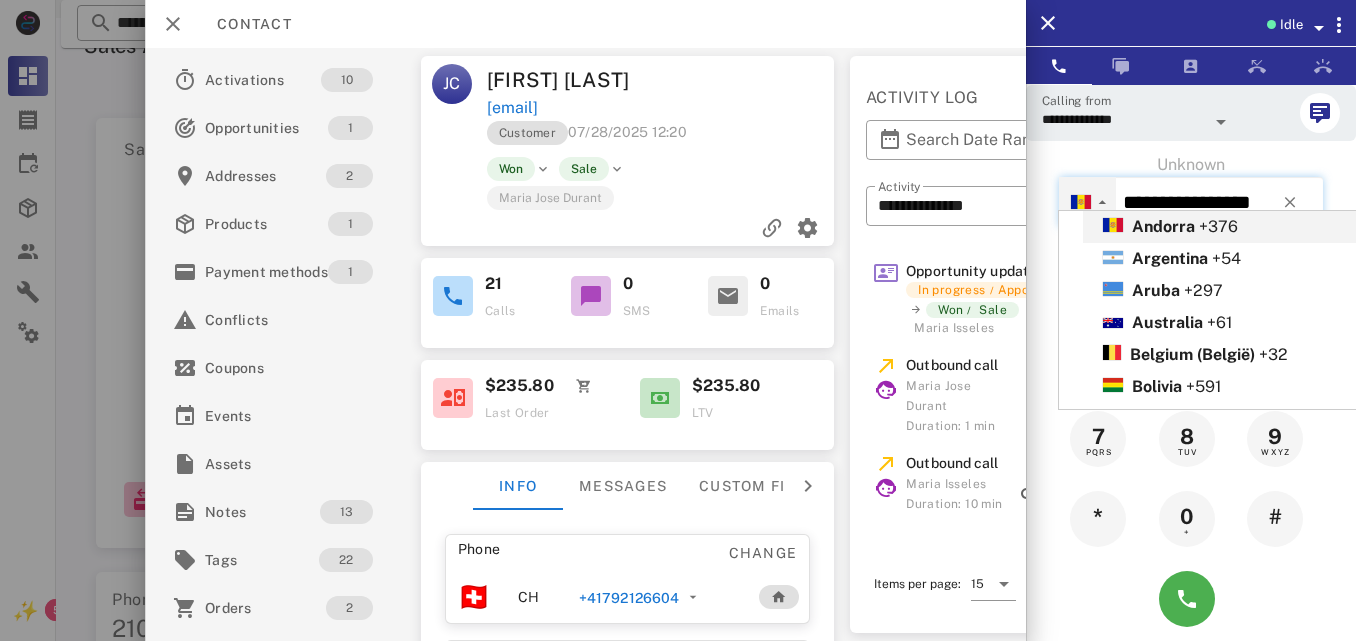 scroll, scrollTop: 61, scrollLeft: 0, axis: vertical 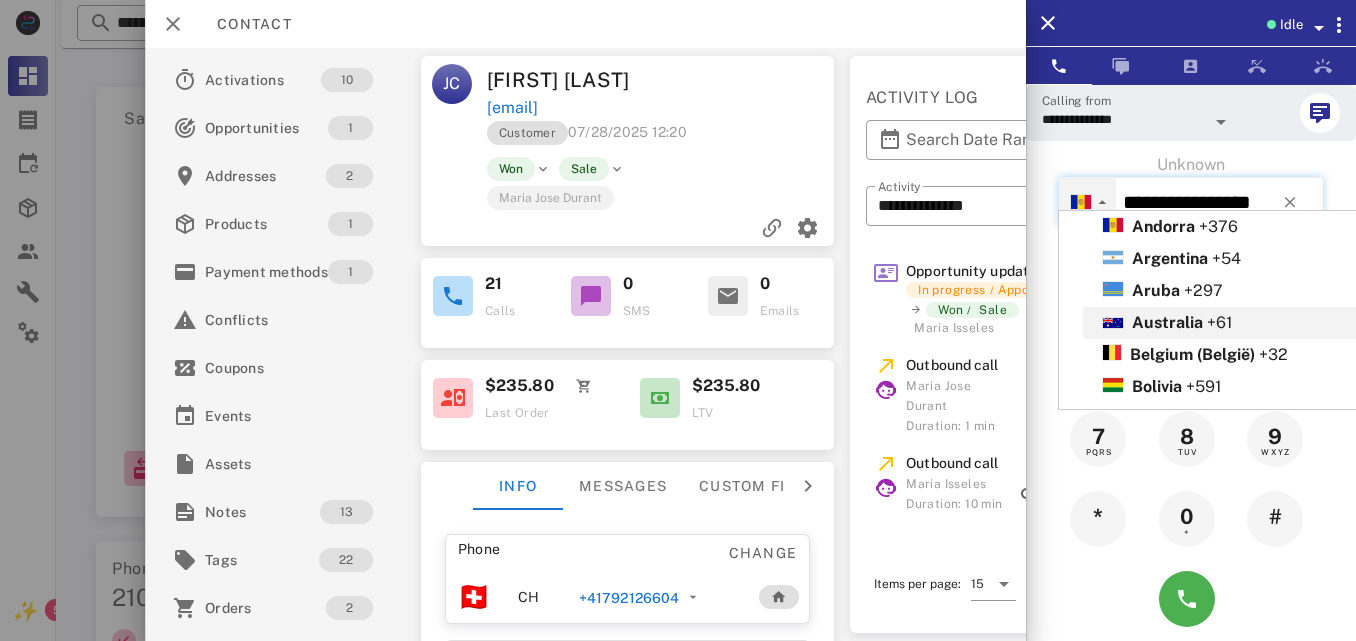 click on "[COUNTRY]
[COUNTRY_CODE]" at bounding box center [1265, 323] 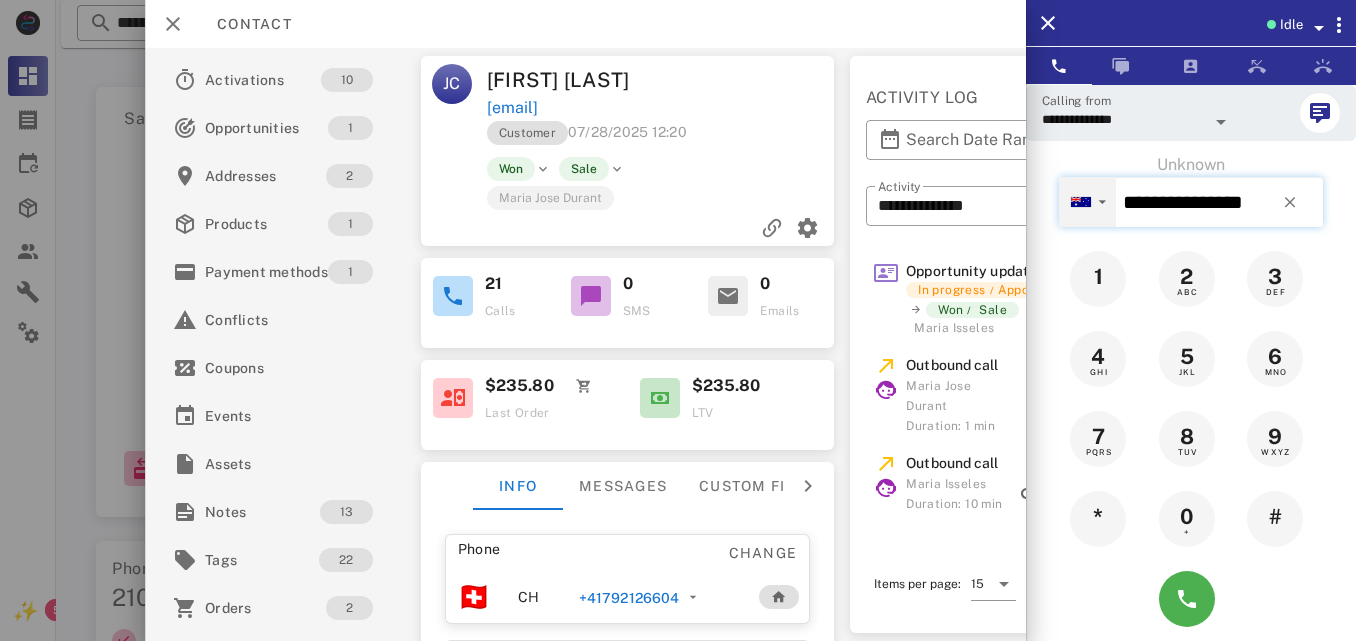 click on "▼" at bounding box center (1102, 202) 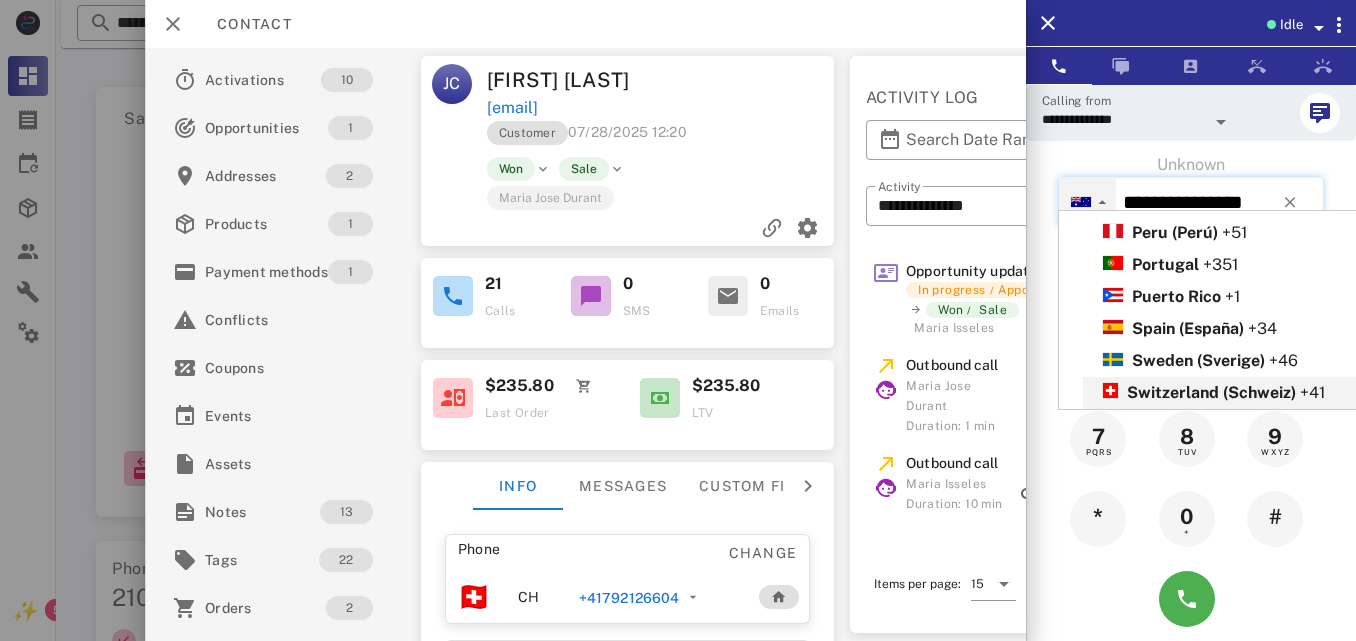scroll, scrollTop: 978, scrollLeft: 0, axis: vertical 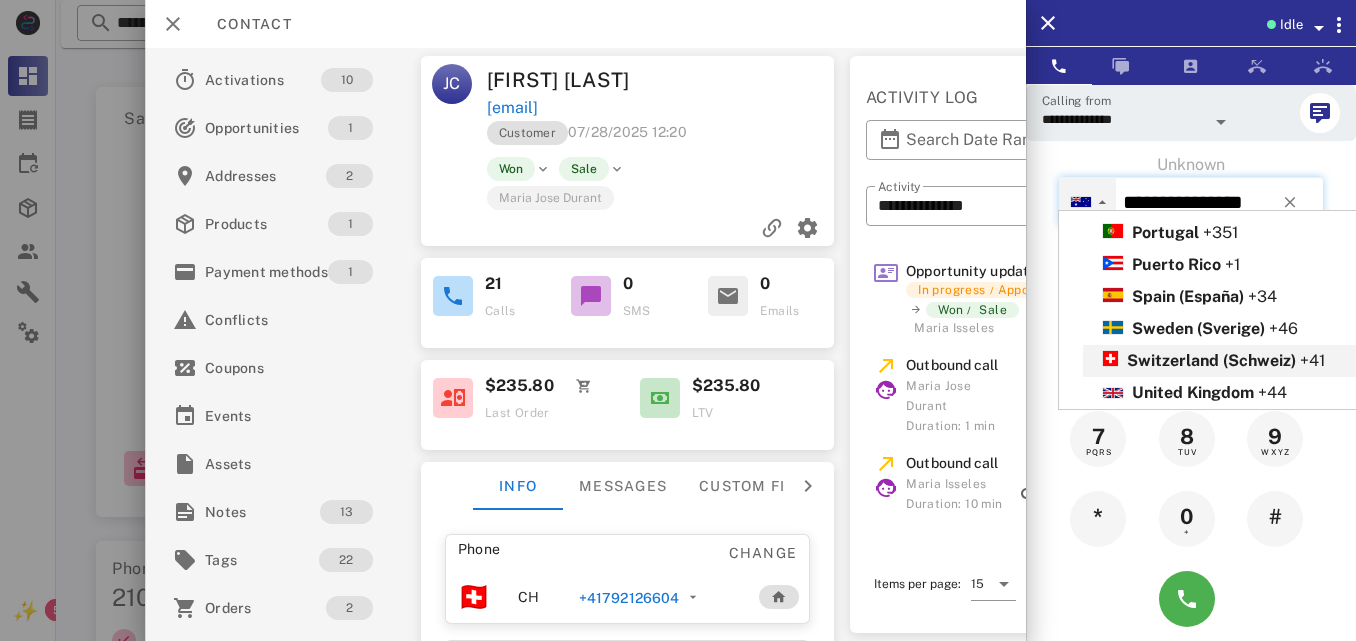 click on "Switzerland (Schweiz)" at bounding box center (1211, 360) 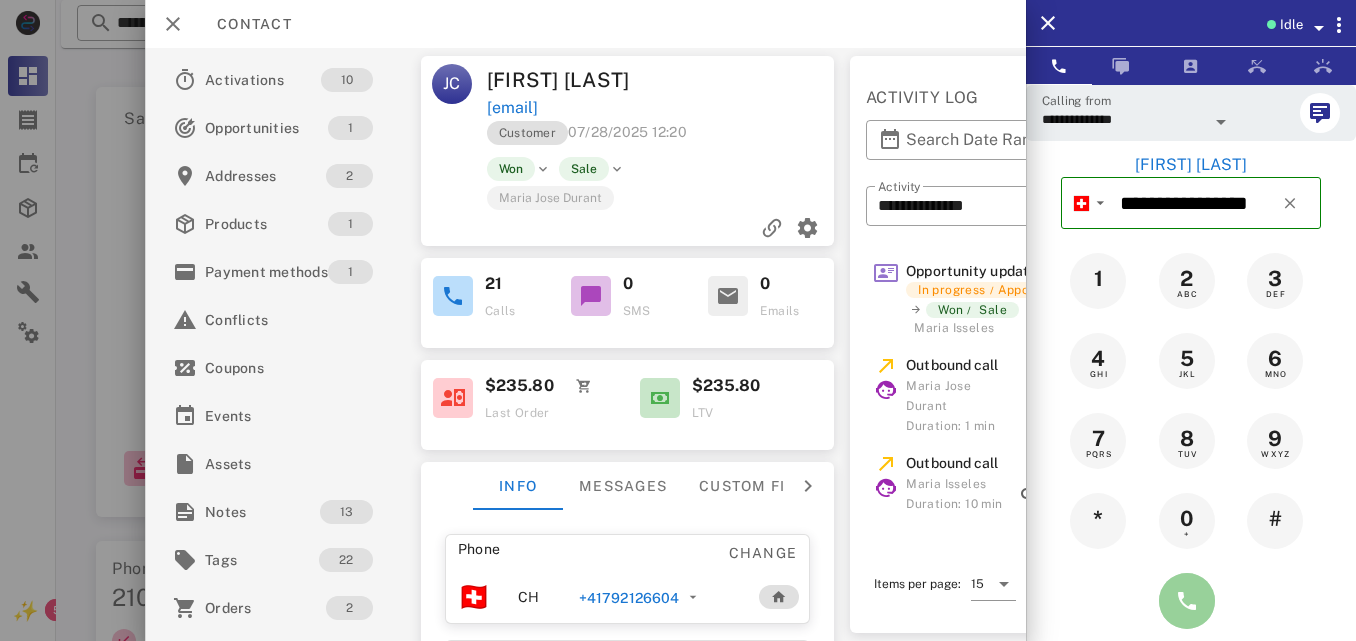 click at bounding box center (1187, 601) 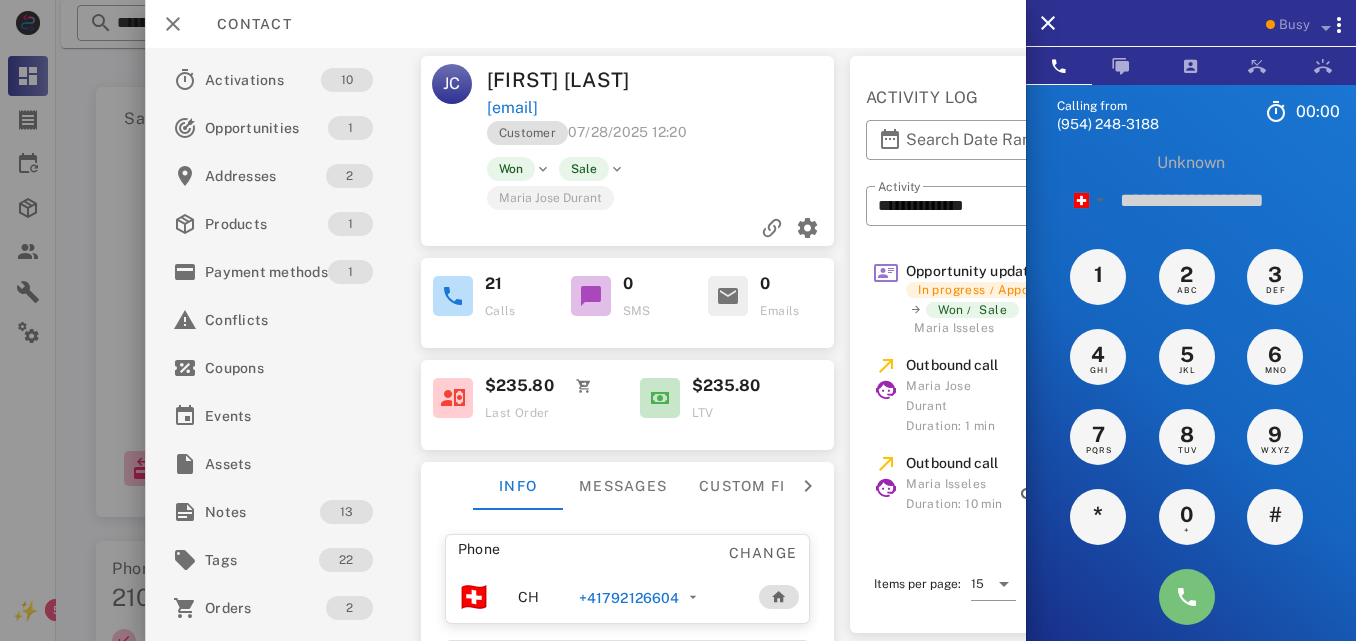 click on "Unknown      ▼     Andorra
+376
Argentina
+54
Aruba
+297
Australia
+61
Belgium (België)
+32
Bolivia
+591
Brazil (Brasil)
+55
Canada
+1
Chile
+56
Colombia
+57
Costa Rica
+506
Dominican Republic (República Dominicana)
+1
Ecuador
+593
El Salvador
+503
France
+33
Germany (Deutschland)
+49
Guadeloupe
+590
Guatemala
+502
Honduras
+504
Iceland (Ísland)
+354
India (भारत)
+91
Israel (‫ישראל‬‎)
+972
Italy (Italia)
+39
Japan (日本)     Mexico (México)" at bounding box center [1191, 630] 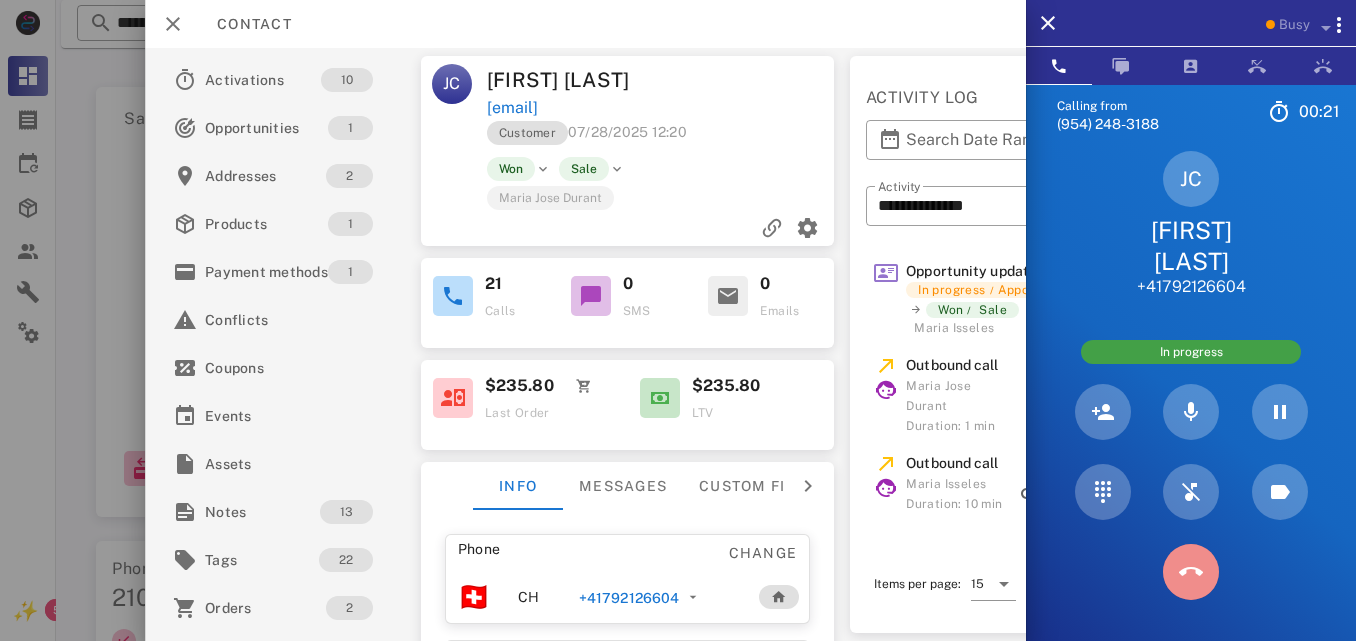 click at bounding box center (1191, 572) 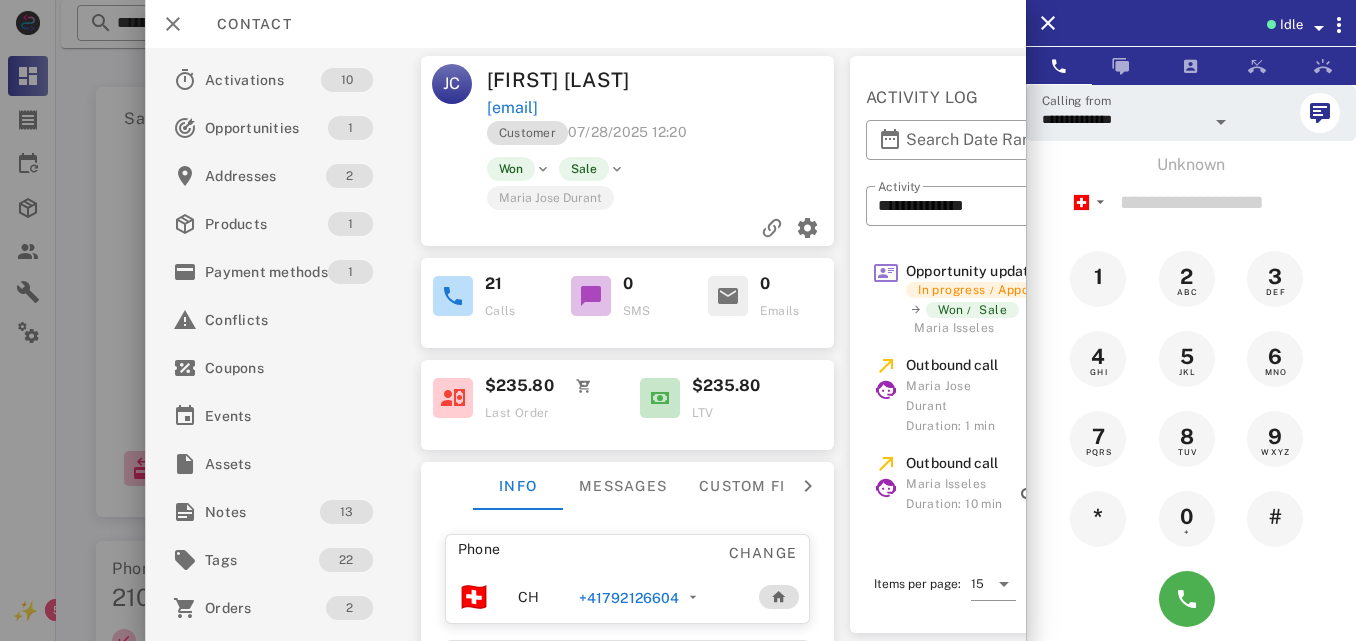click on "+41792126604" at bounding box center (629, 598) 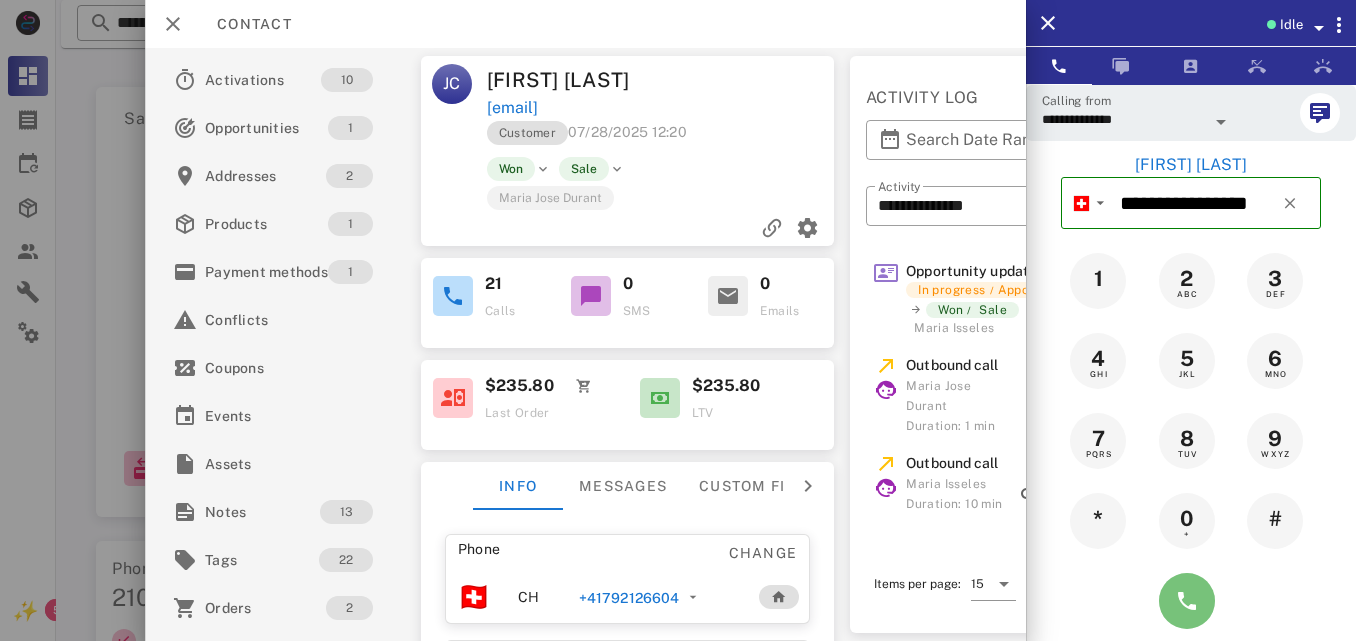click at bounding box center [1187, 601] 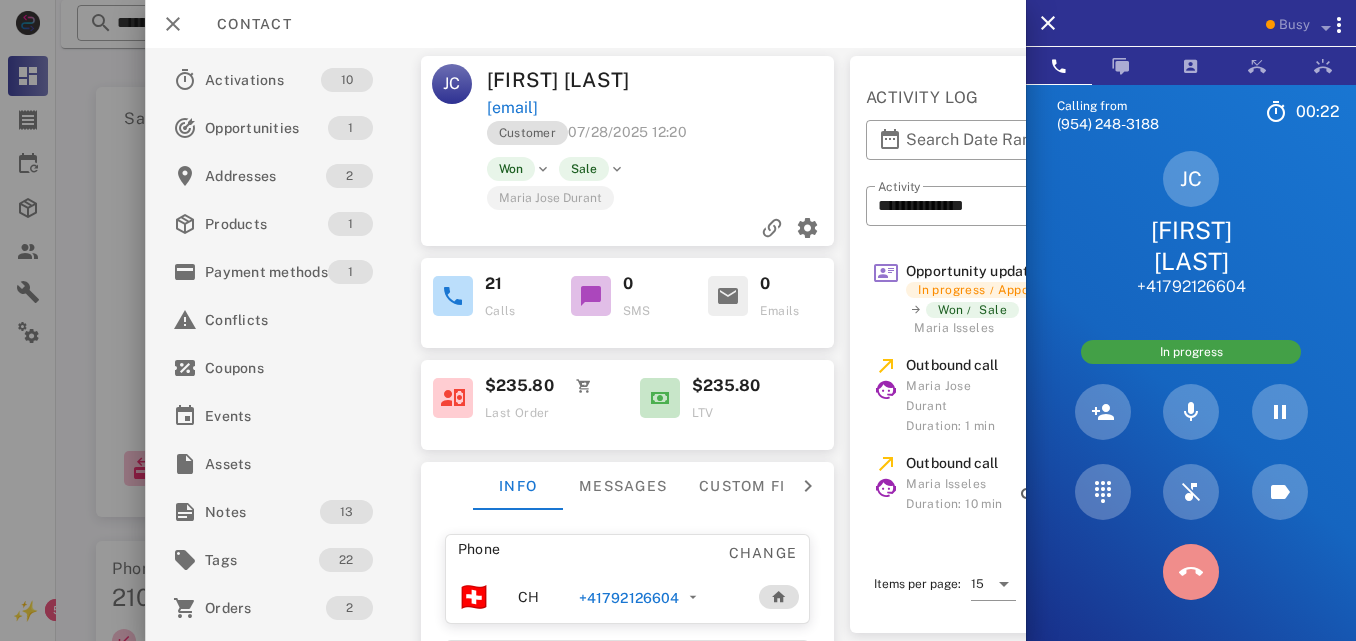 click at bounding box center [1191, 572] 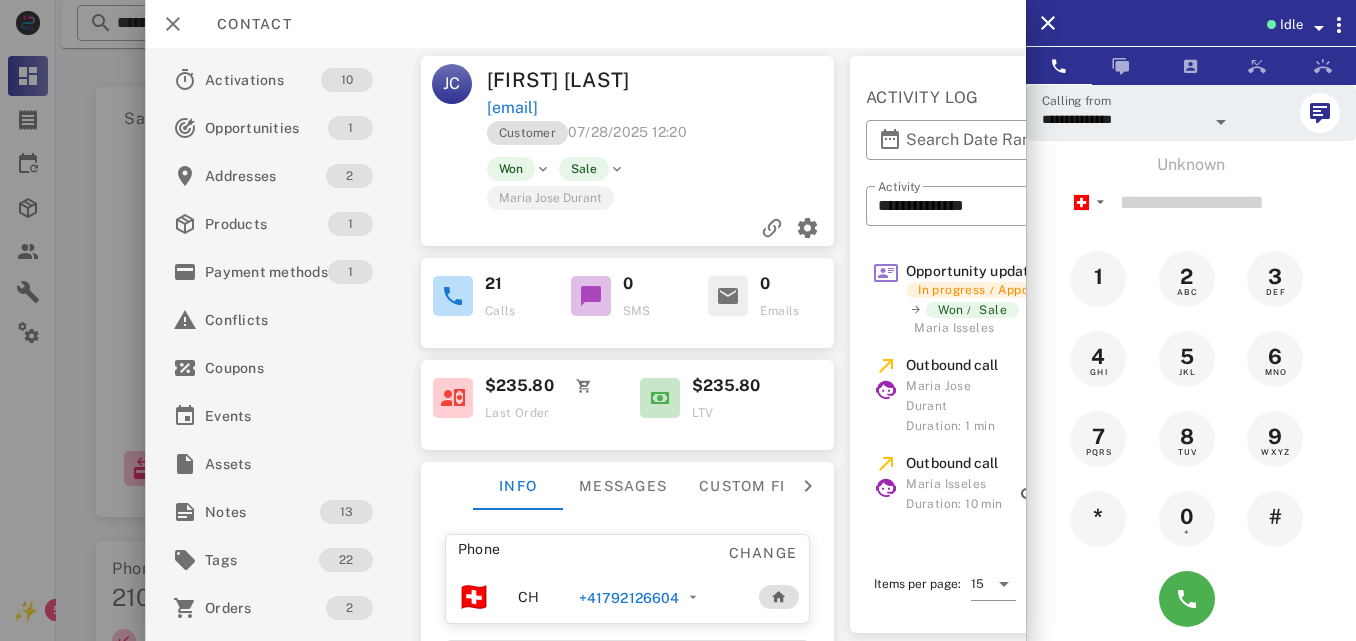 click on "9 WXYZ" at bounding box center (1279, 439) 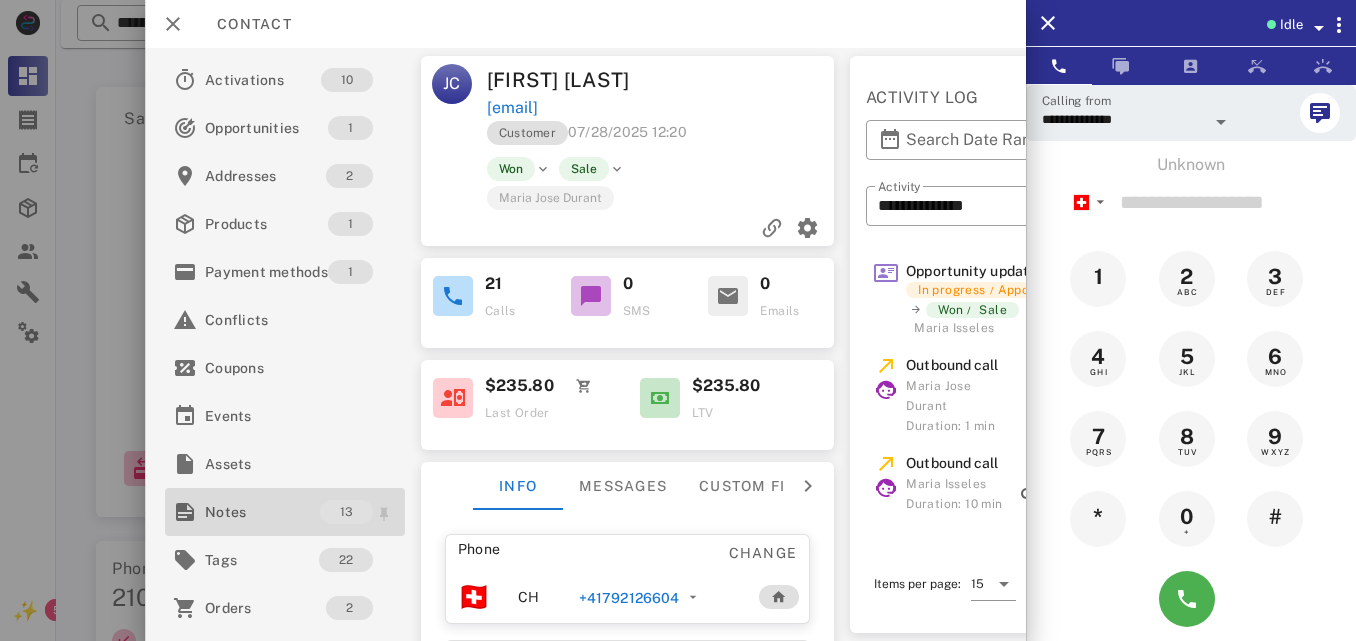click on "Notes" at bounding box center (262, 512) 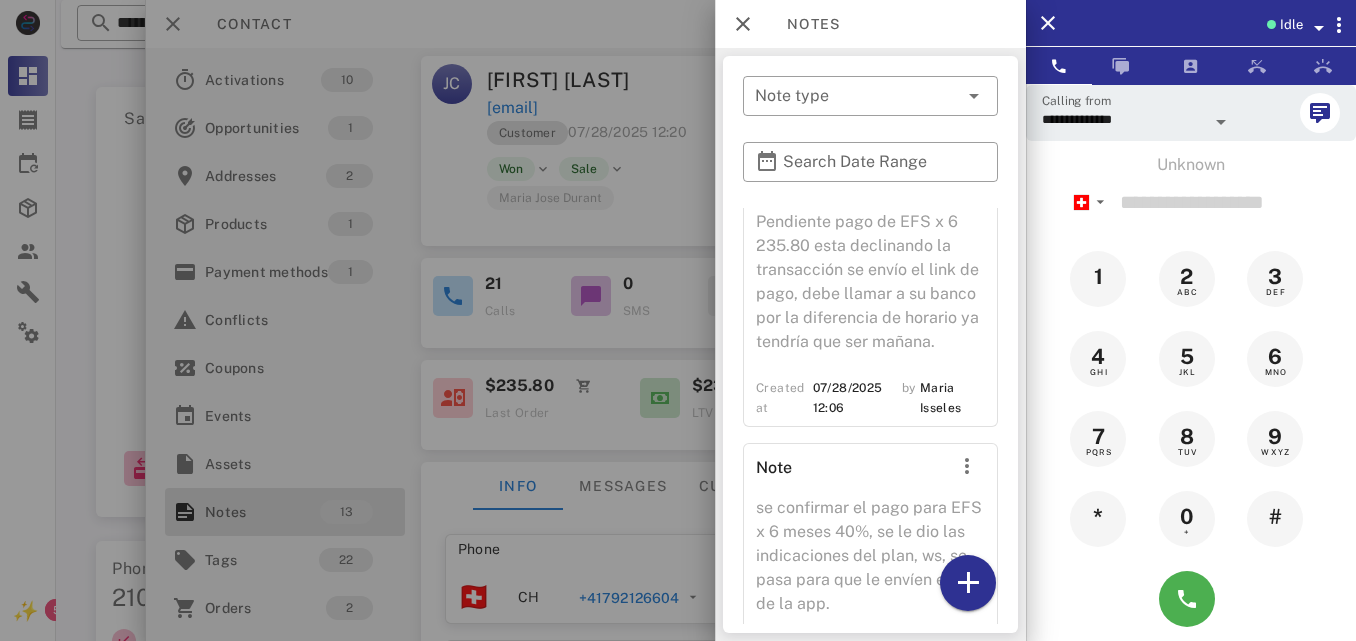 scroll, scrollTop: 3842, scrollLeft: 0, axis: vertical 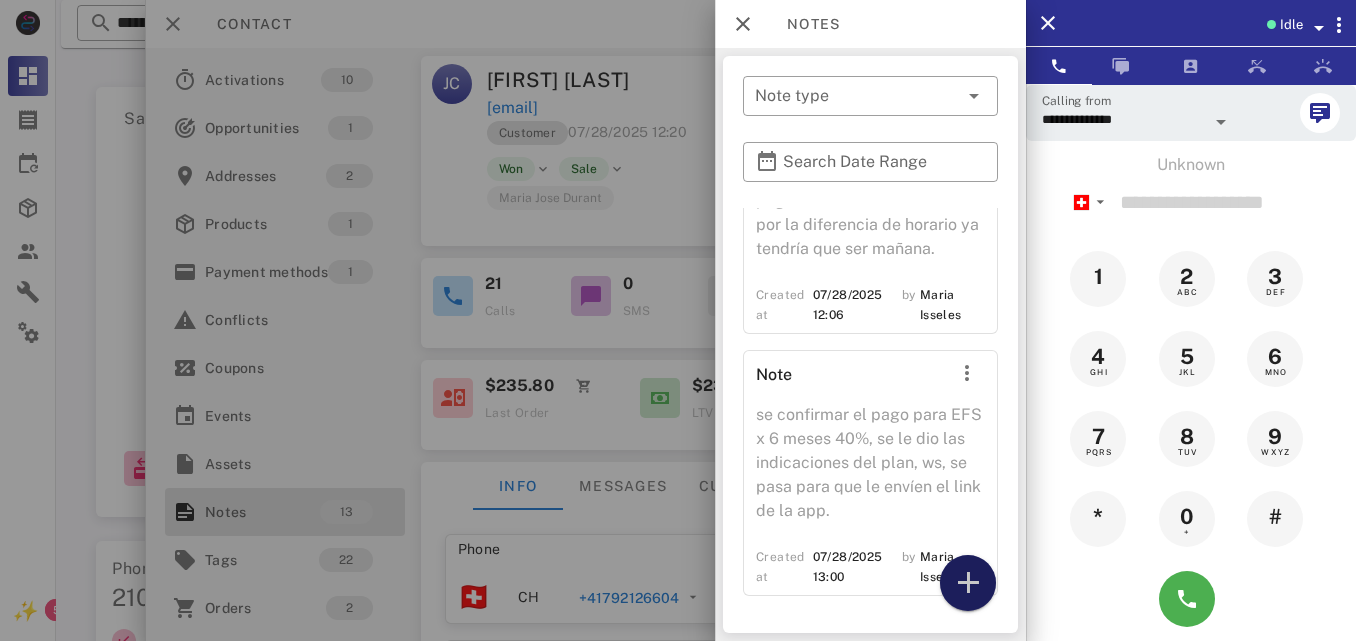 click at bounding box center [968, 583] 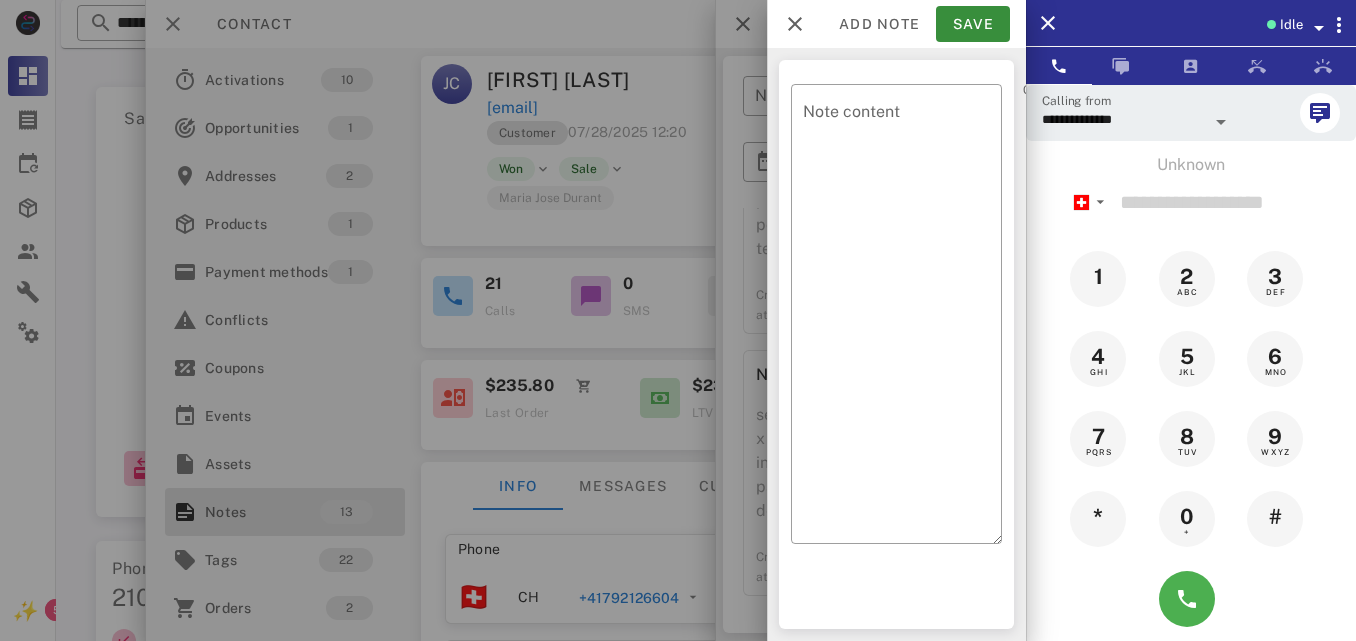 click on "​ Note content 0 / 1000" at bounding box center [896, 344] 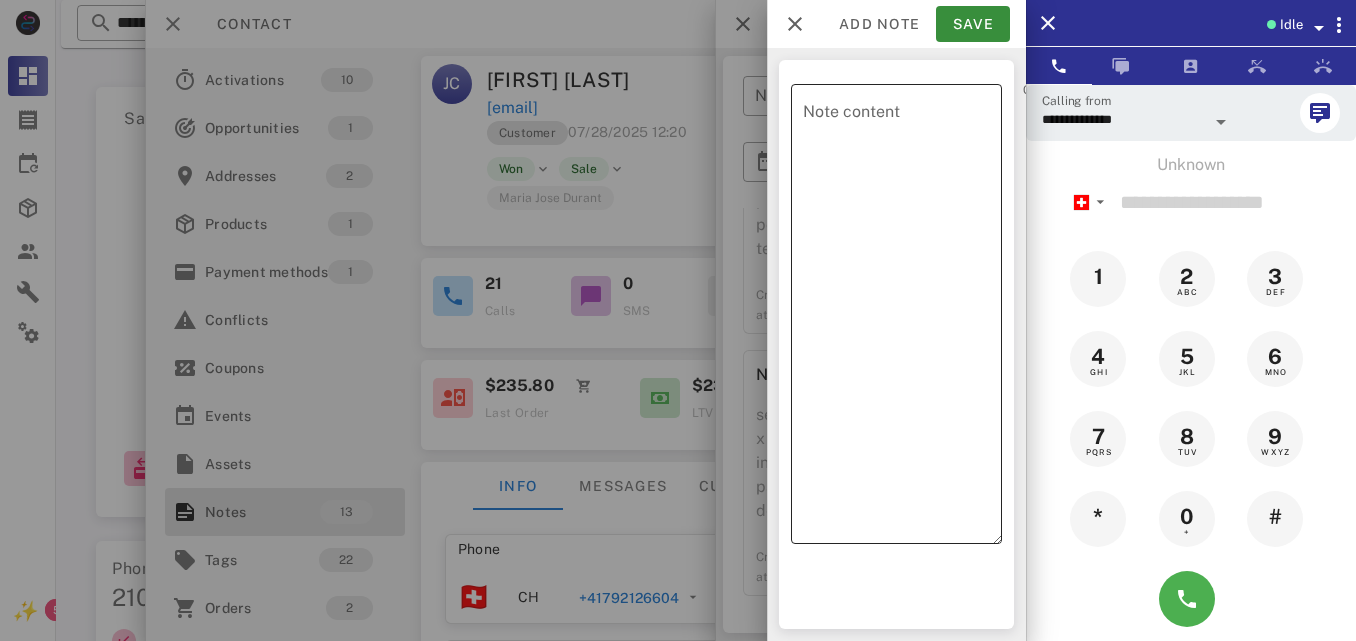 click on "Note content" at bounding box center (902, 319) 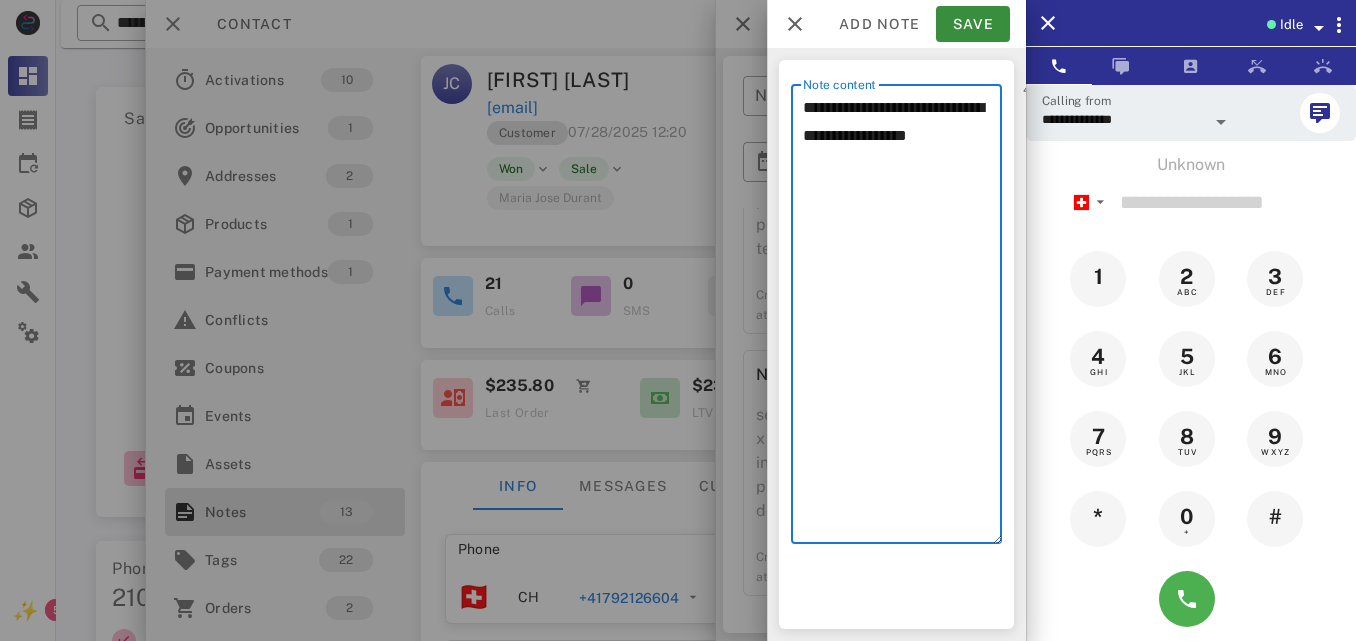 click on "**********" at bounding box center [902, 319] 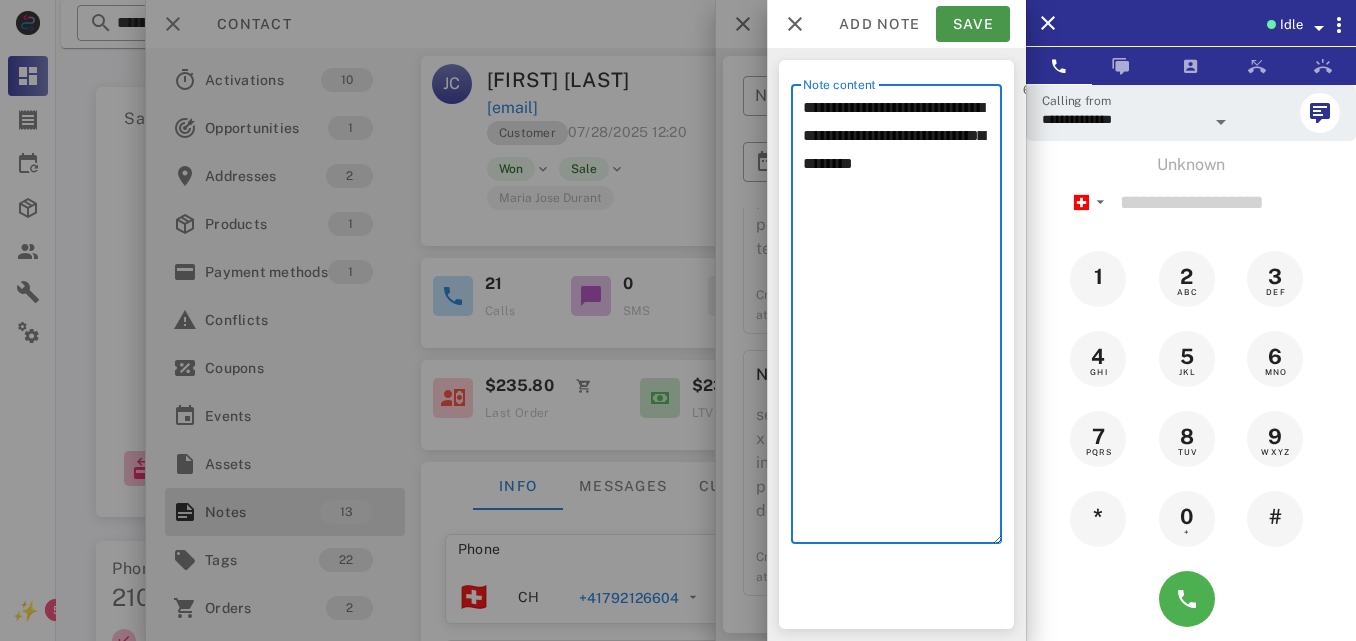 type on "**********" 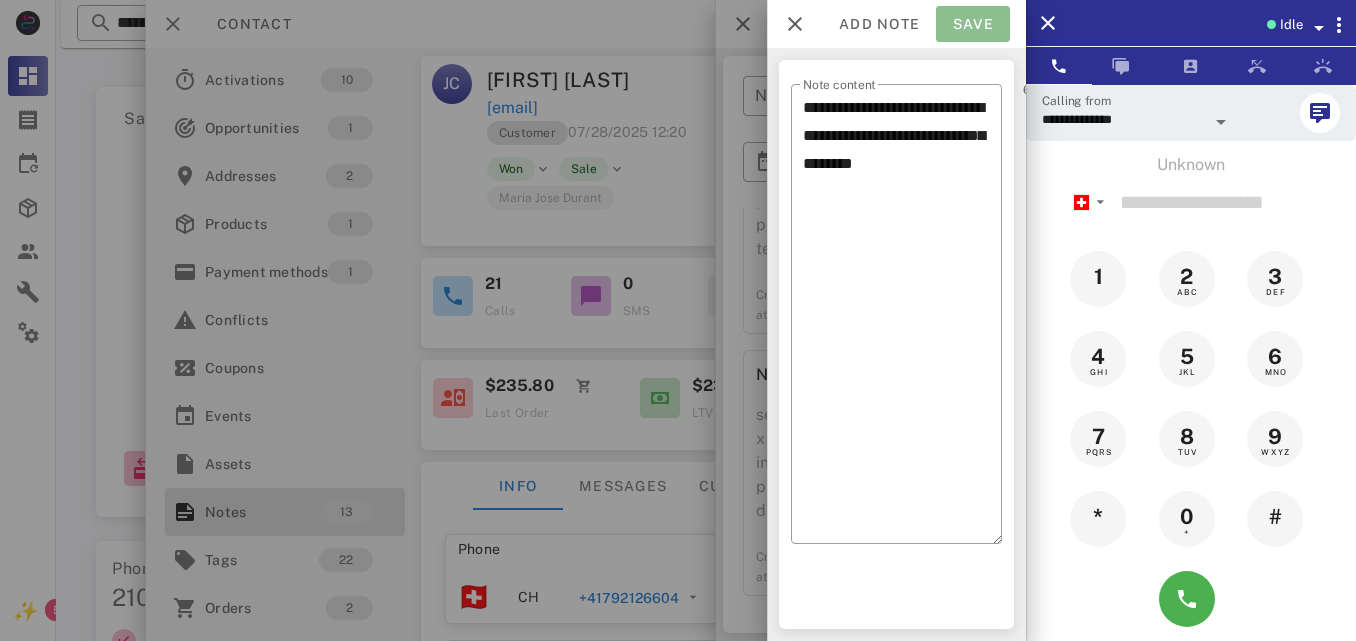 click on "Save" at bounding box center [973, 24] 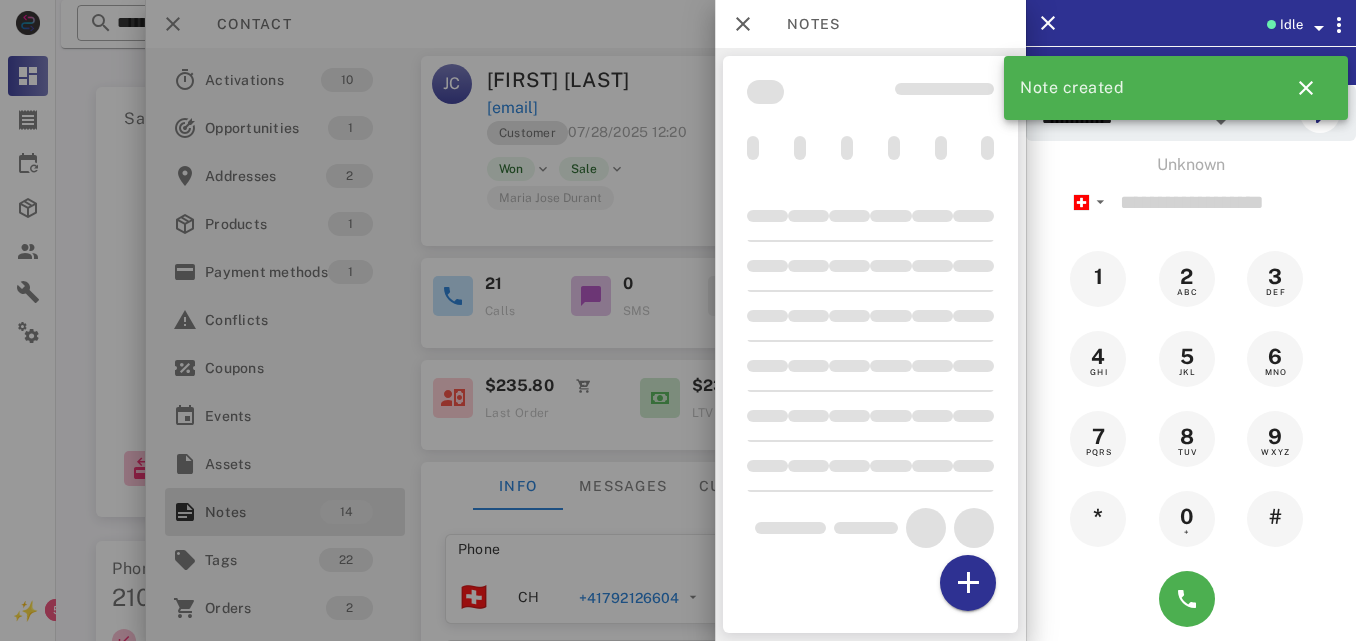 click at bounding box center (678, 320) 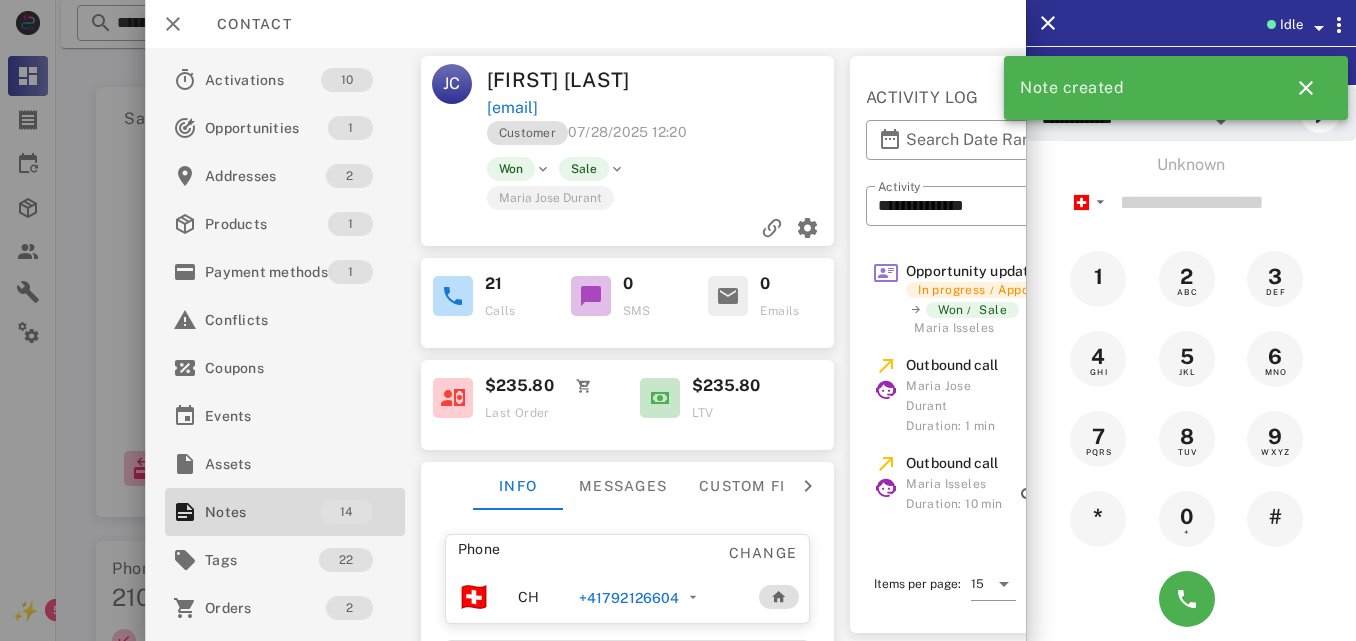 drag, startPoint x: 678, startPoint y: 154, endPoint x: 690, endPoint y: 105, distance: 50.447994 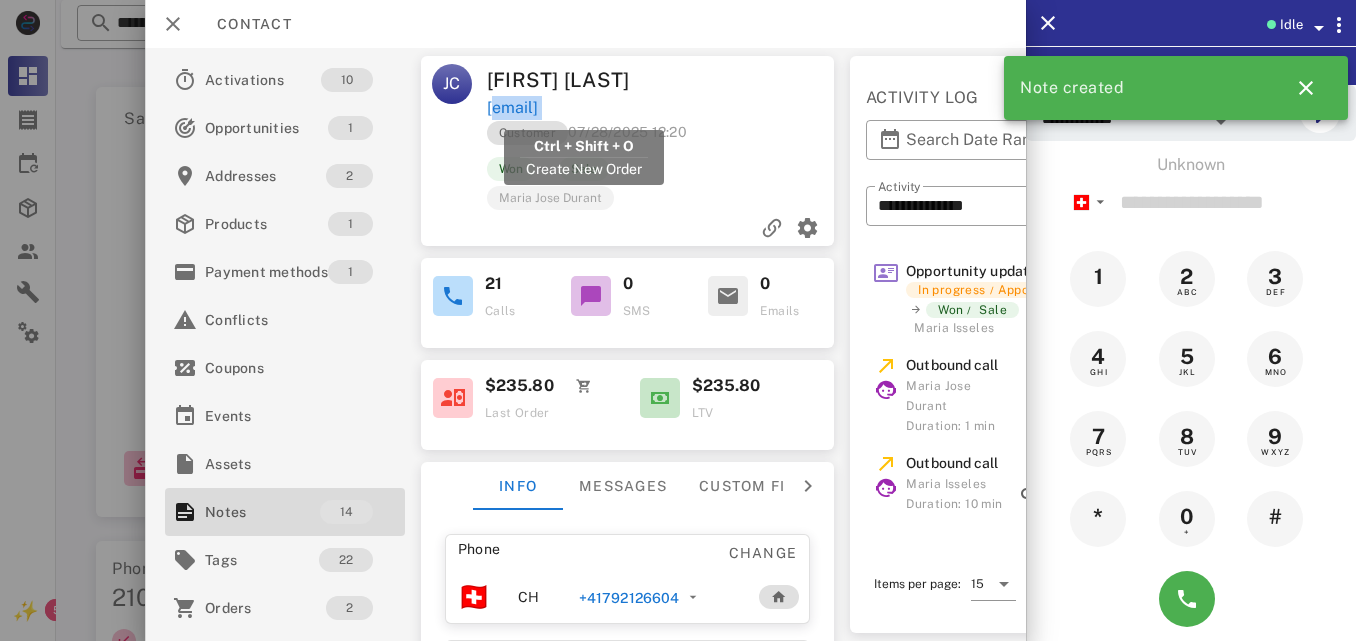 drag, startPoint x: 691, startPoint y: 105, endPoint x: 537, endPoint y: 114, distance: 154.26276 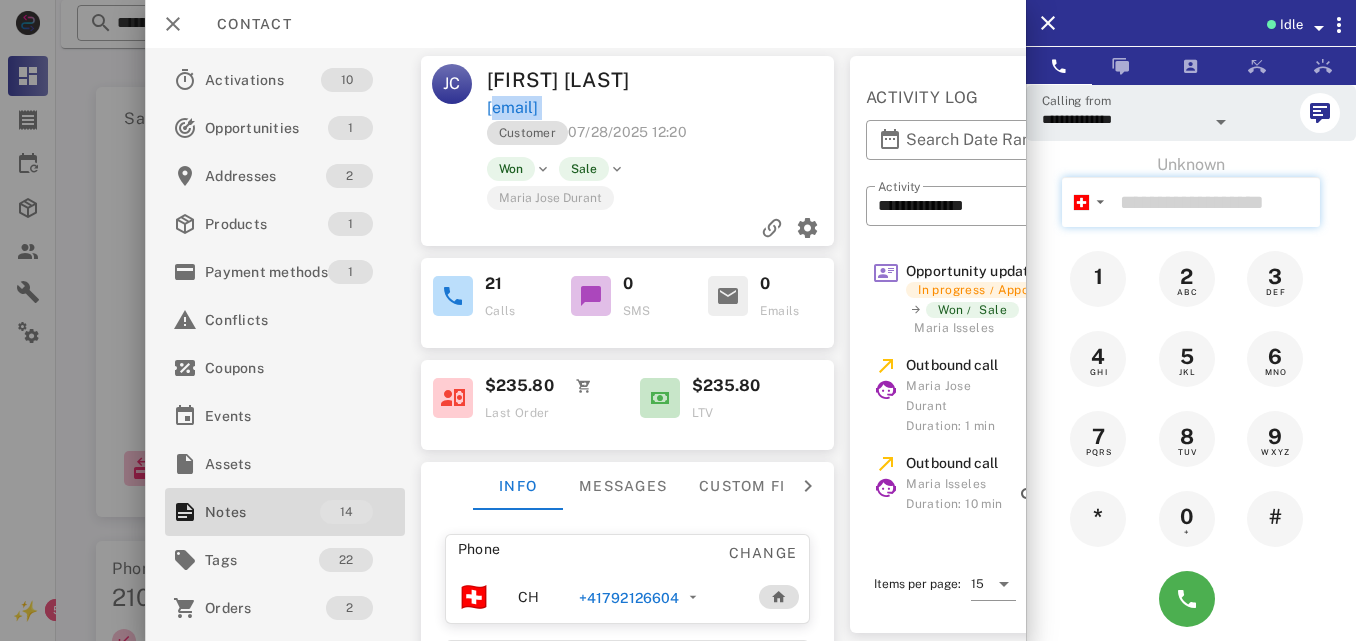 click at bounding box center [1216, 202] 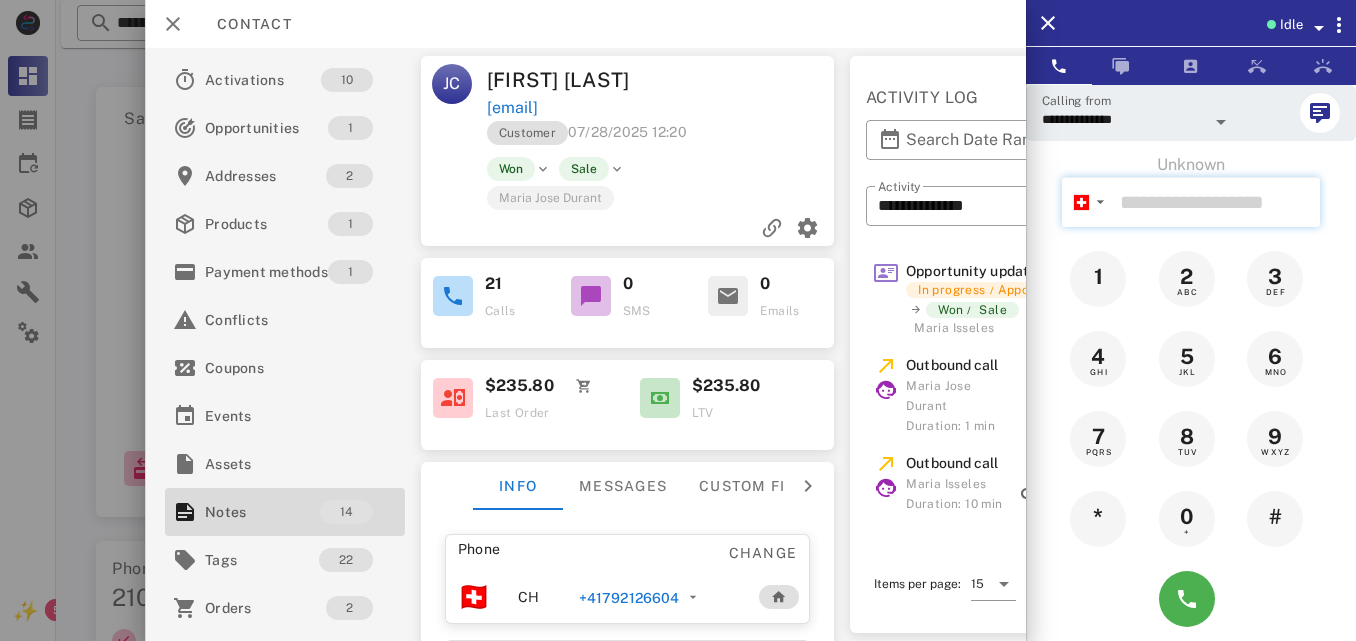 paste on "**********" 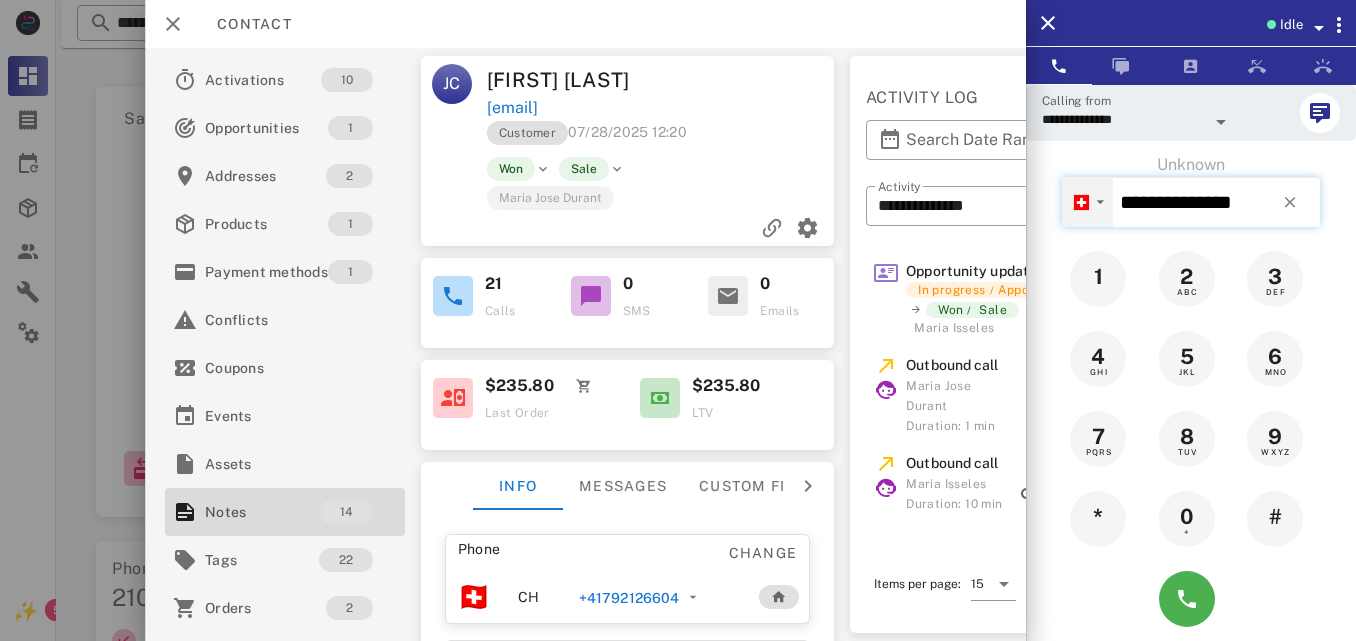 click on "▼" at bounding box center [1088, 201] 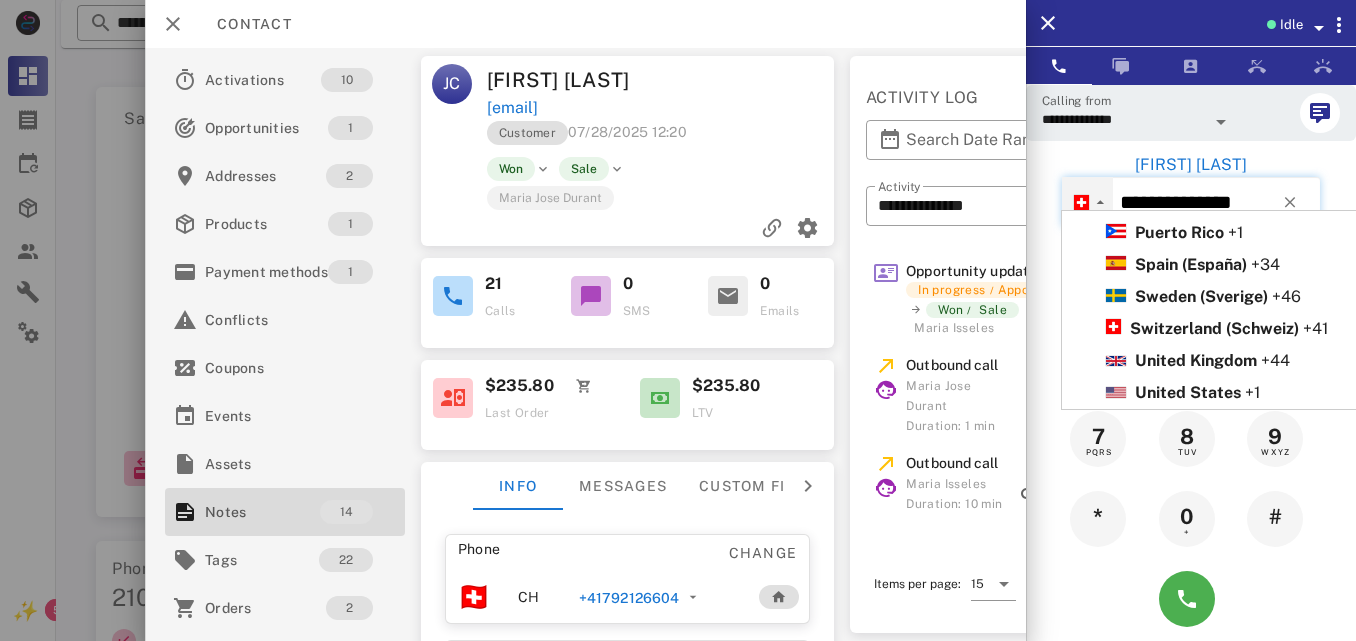 scroll, scrollTop: 1042, scrollLeft: 0, axis: vertical 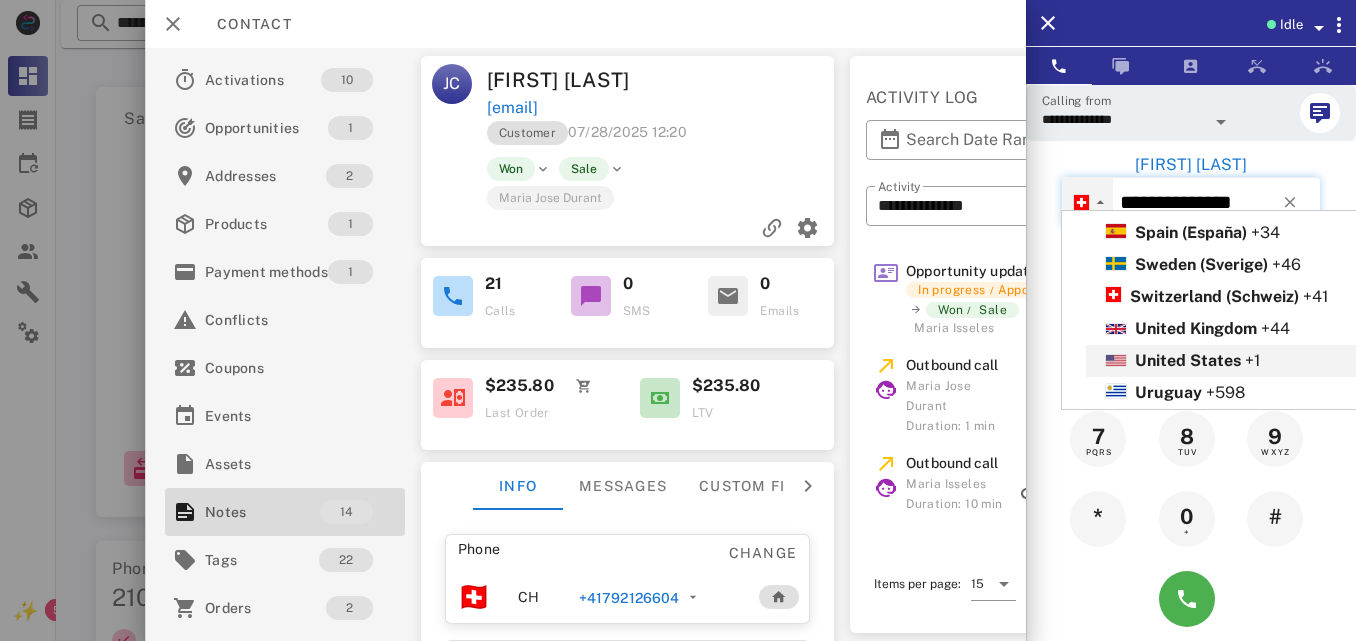 click on "United States" at bounding box center (1188, 360) 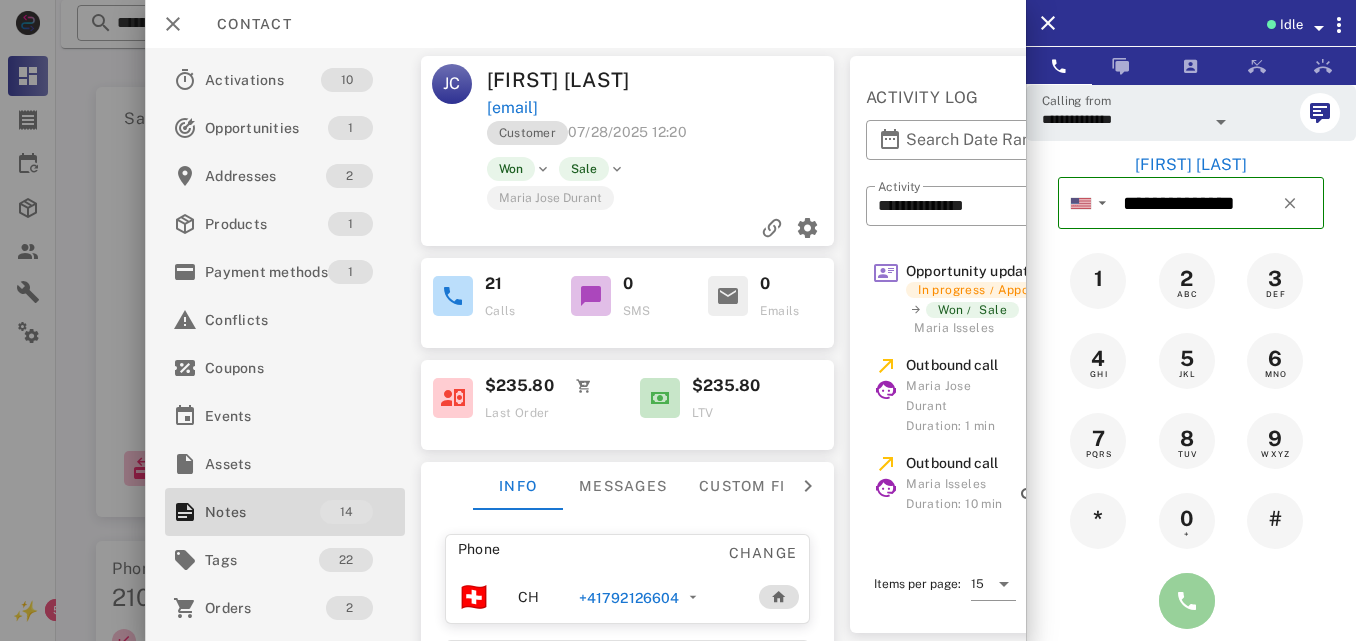 click at bounding box center [1187, 601] 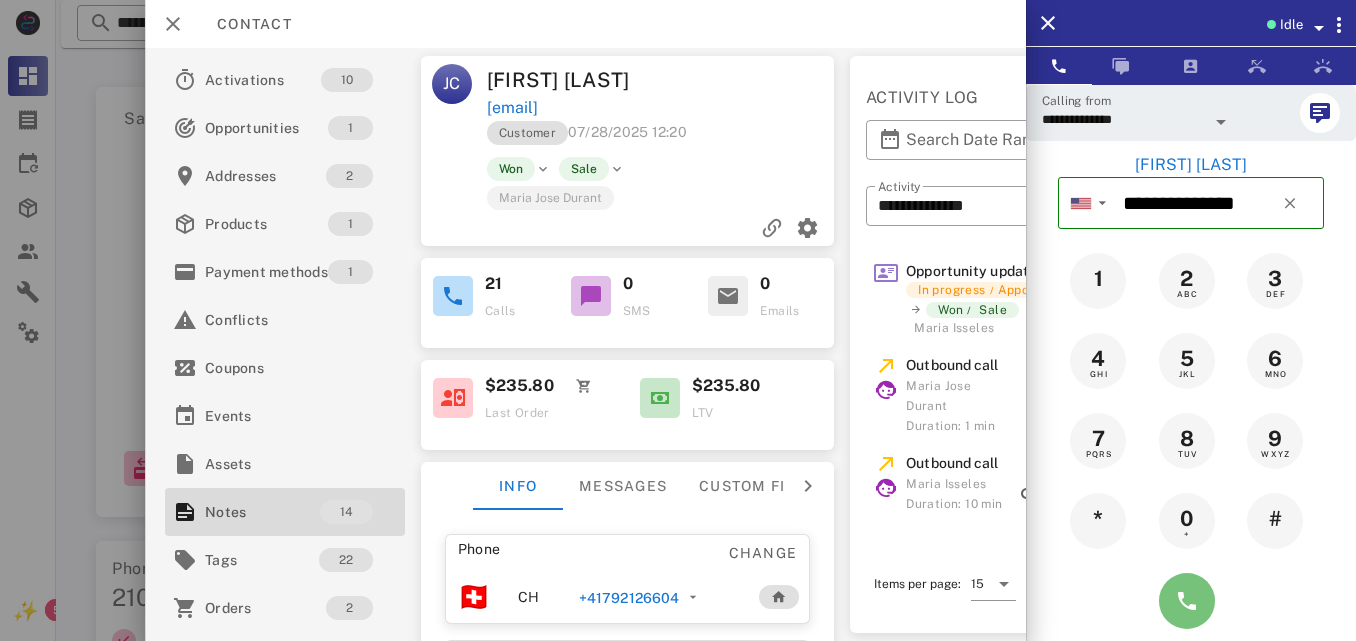 type on "**********" 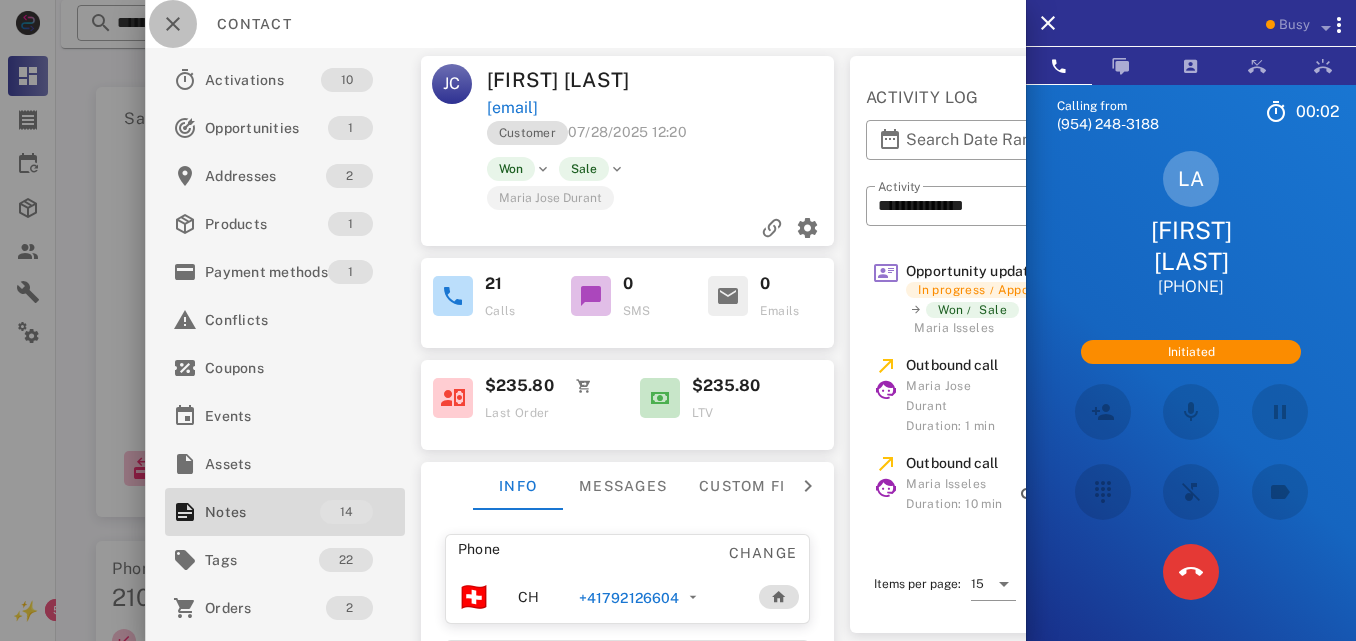 click at bounding box center (173, 24) 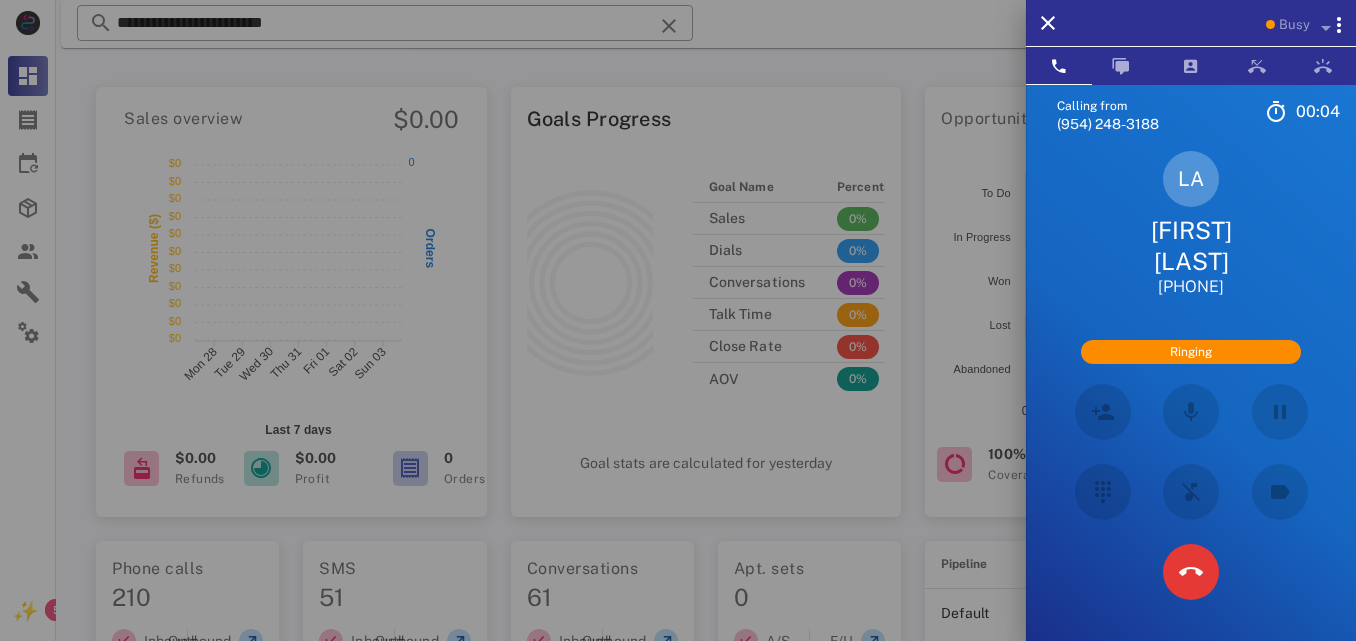 drag, startPoint x: 519, startPoint y: 61, endPoint x: 376, endPoint y: 18, distance: 149.32515 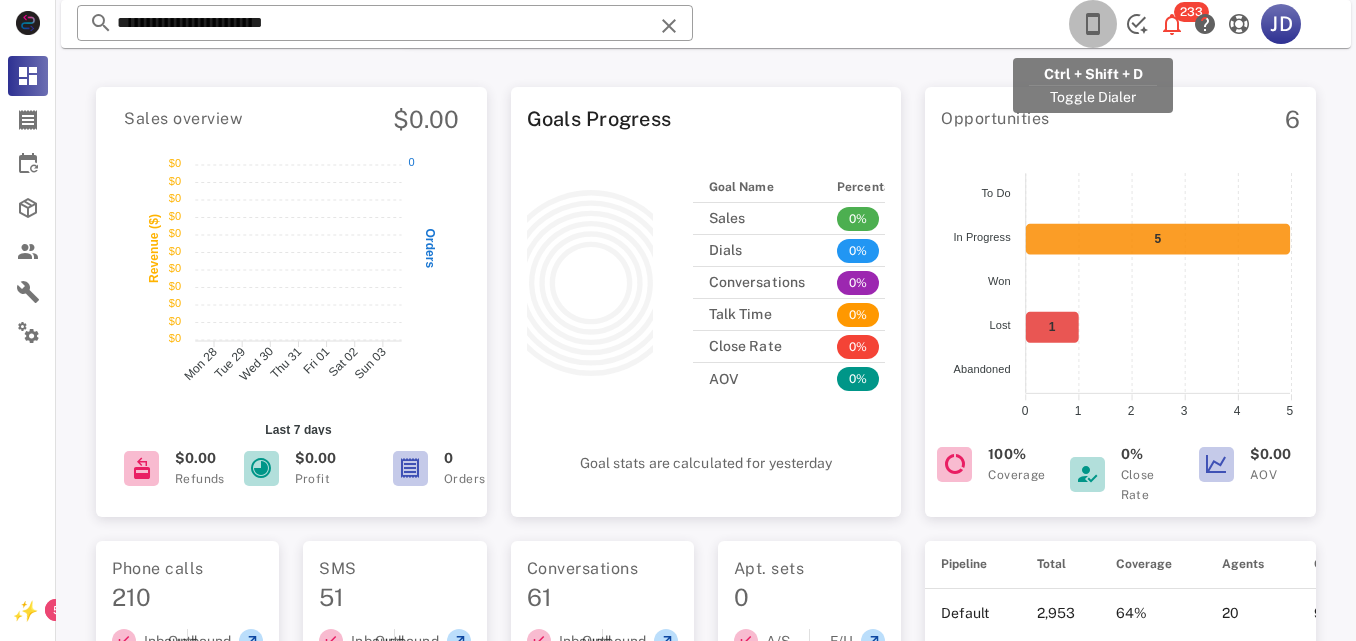 click at bounding box center (1093, 24) 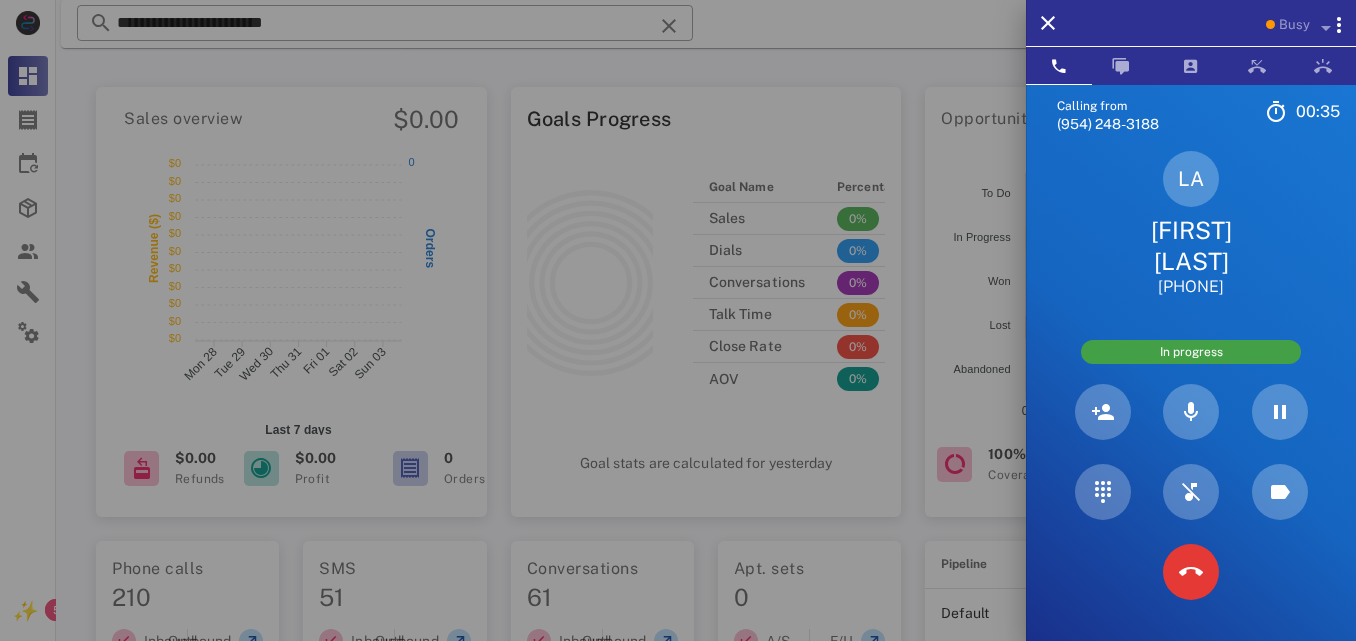 click on "[FIRST] [LAST]" at bounding box center (1191, 246) 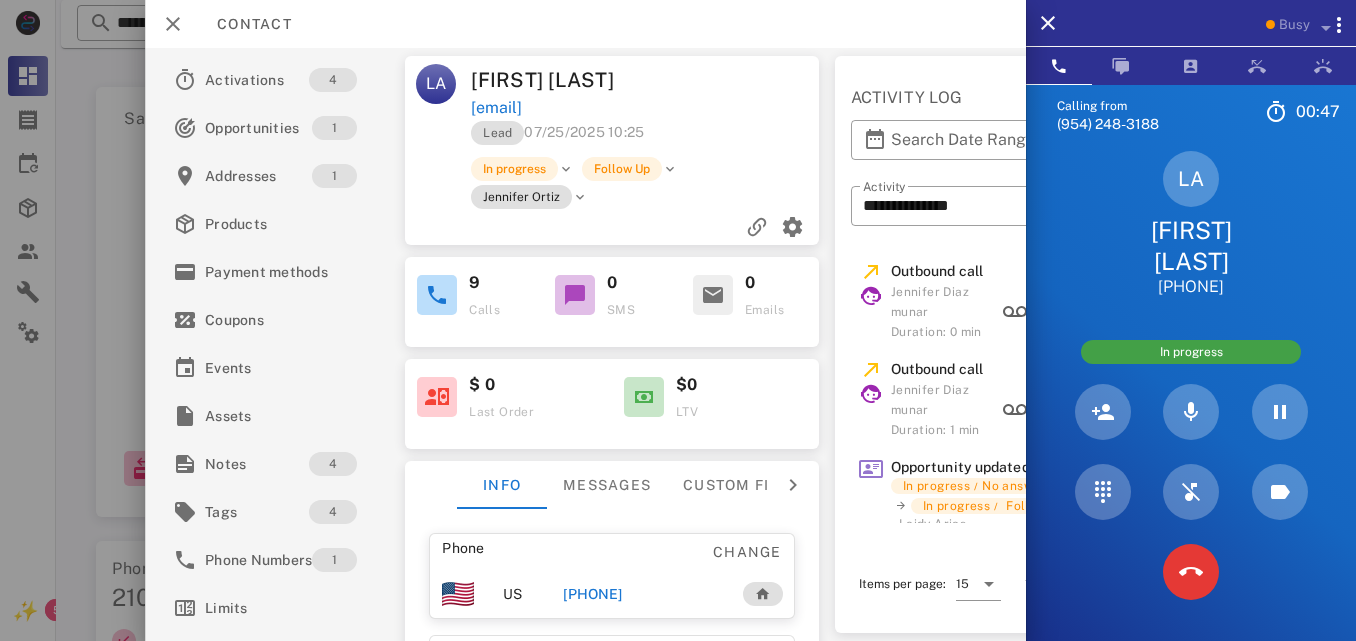 drag, startPoint x: 668, startPoint y: 105, endPoint x: 468, endPoint y: 110, distance: 200.06248 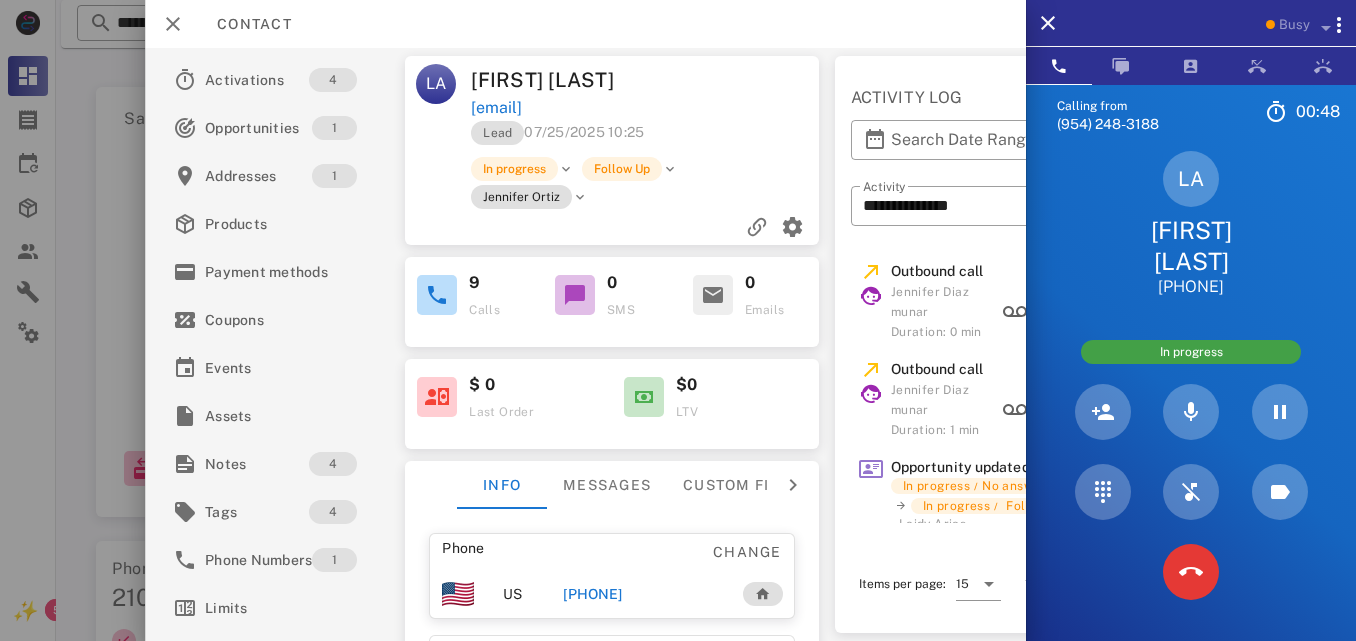 click at bounding box center (736, 80) 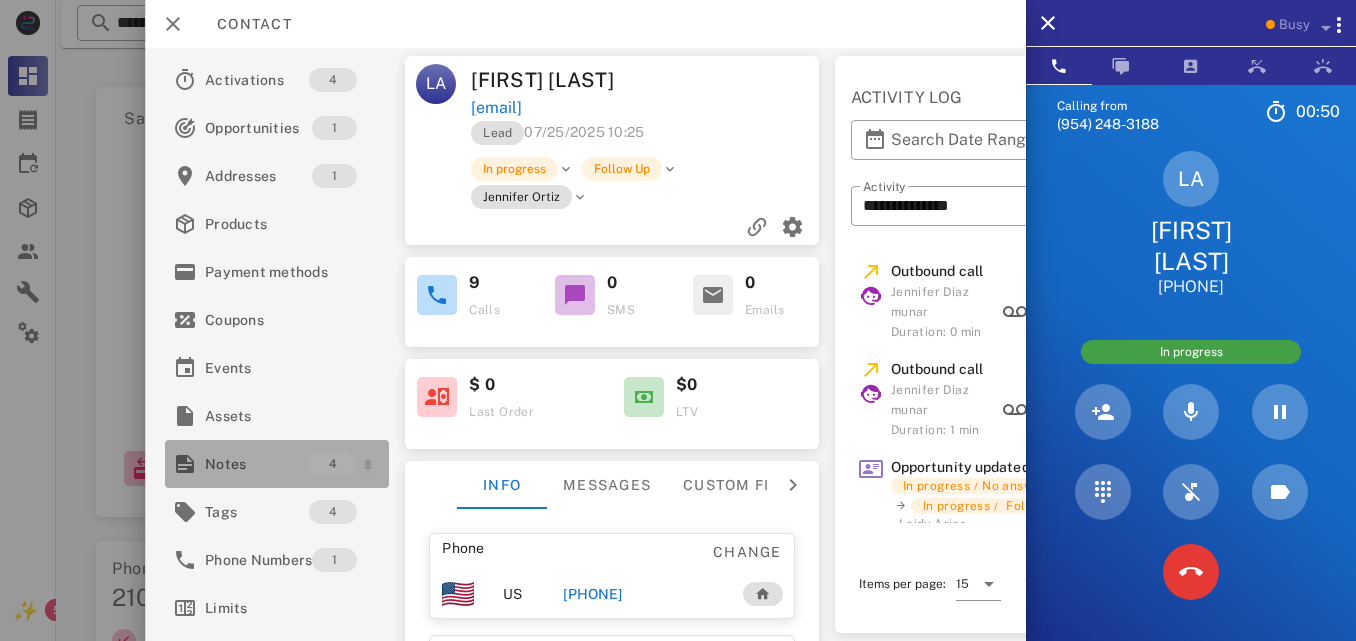 click on "Notes" at bounding box center [257, 464] 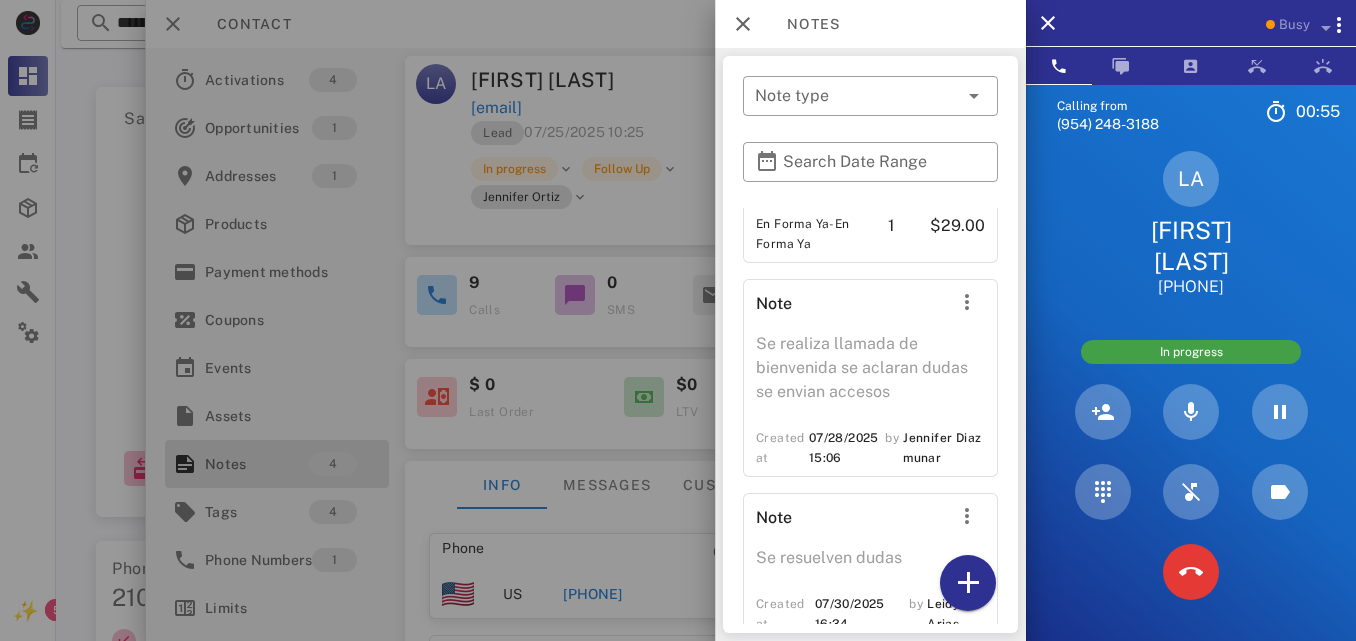 scroll, scrollTop: 494, scrollLeft: 0, axis: vertical 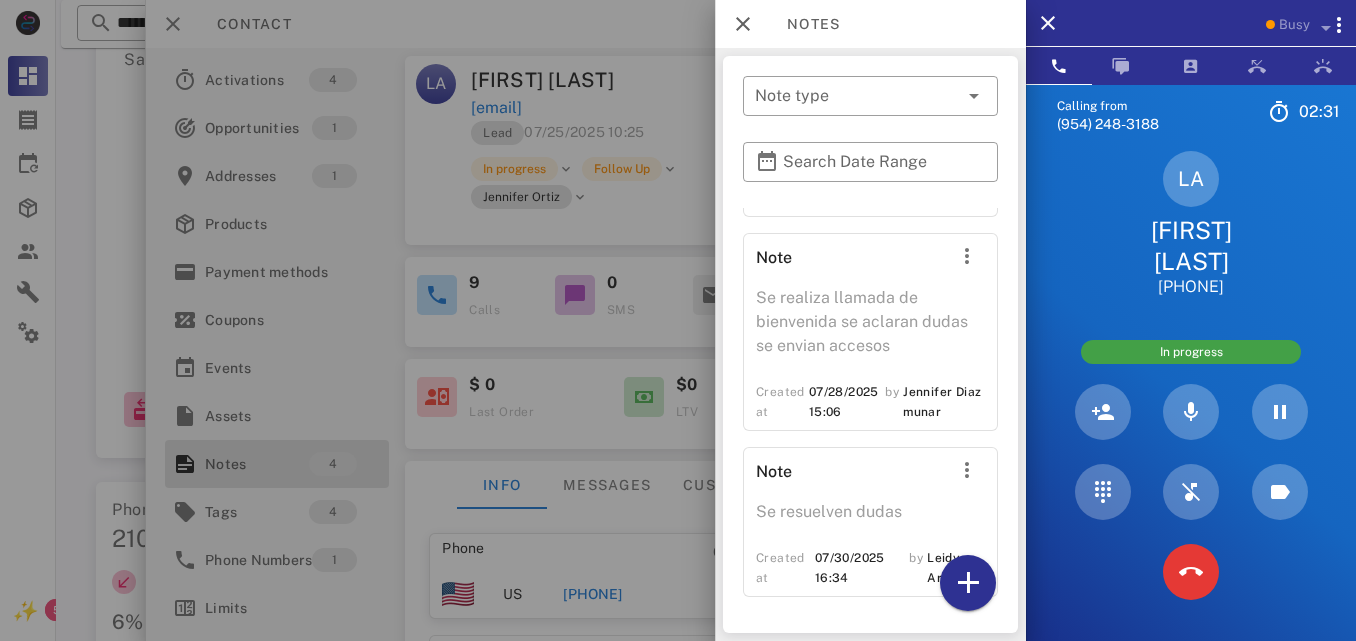 click at bounding box center [678, 320] 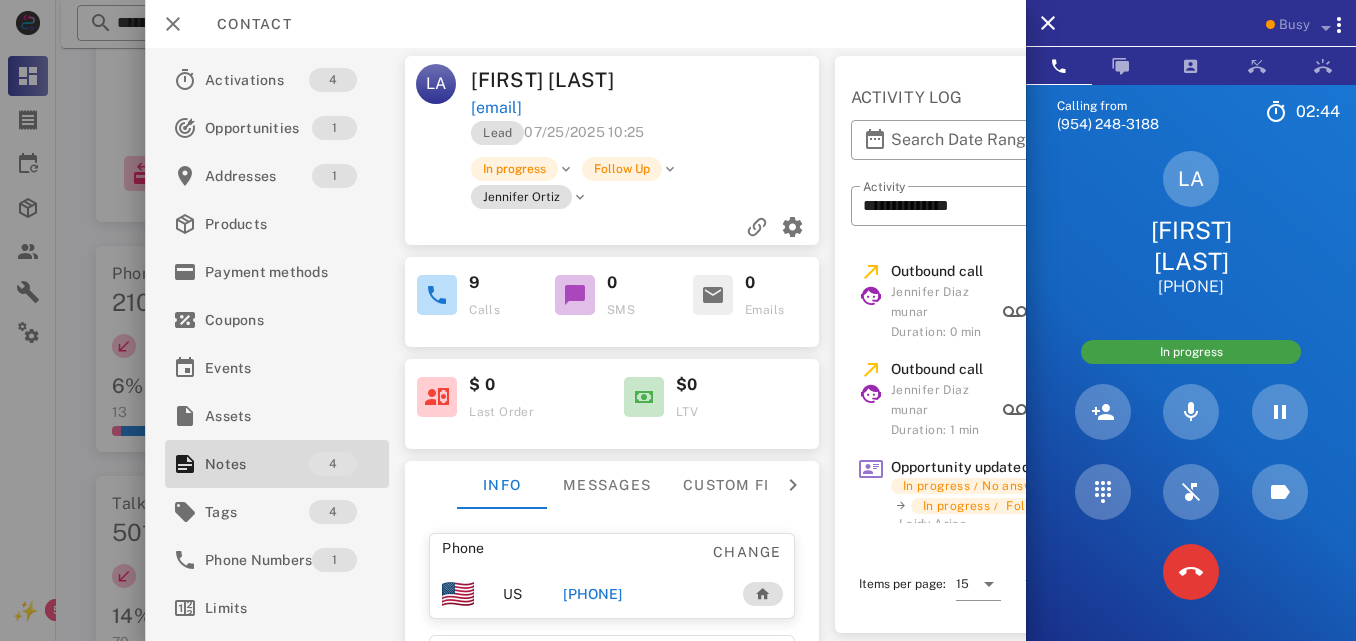 scroll, scrollTop: 360, scrollLeft: 0, axis: vertical 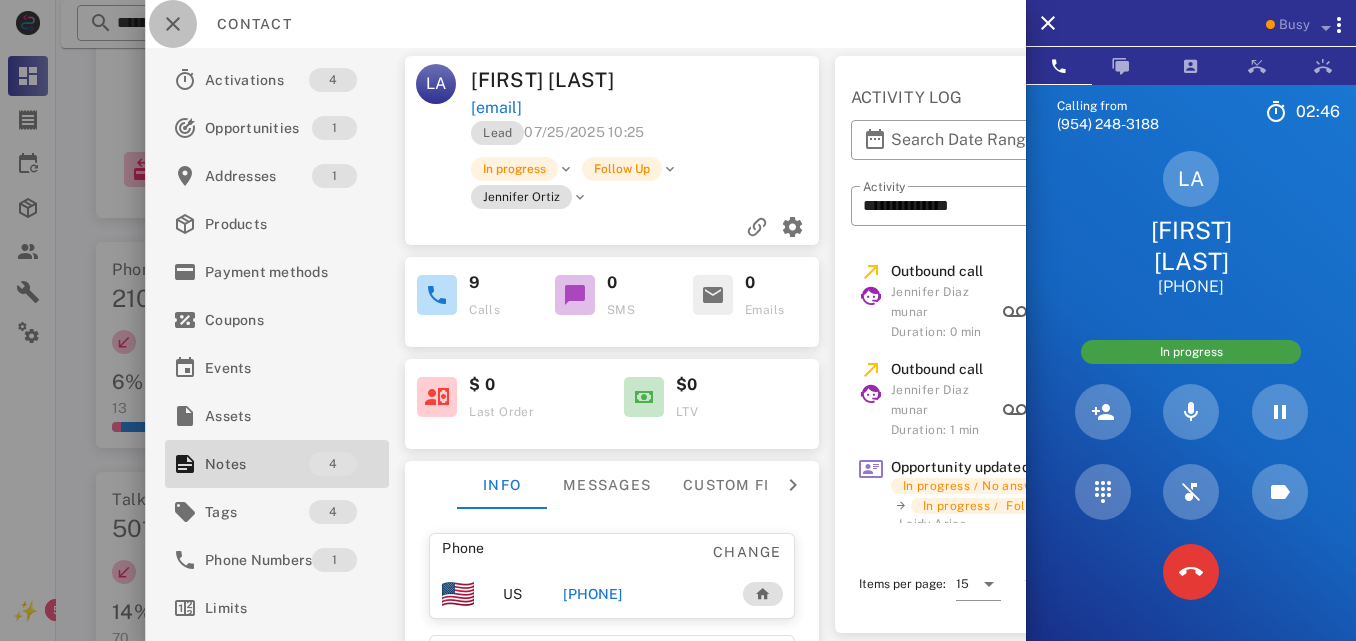 click at bounding box center [173, 24] 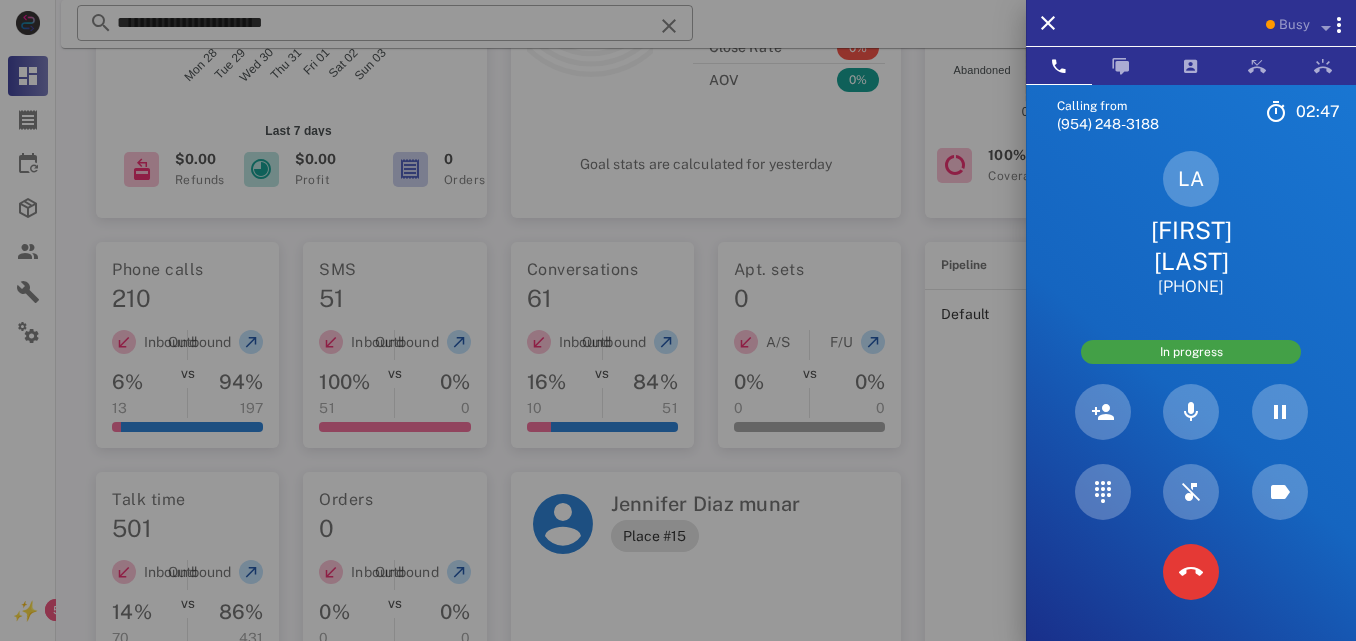 click at bounding box center (678, 320) 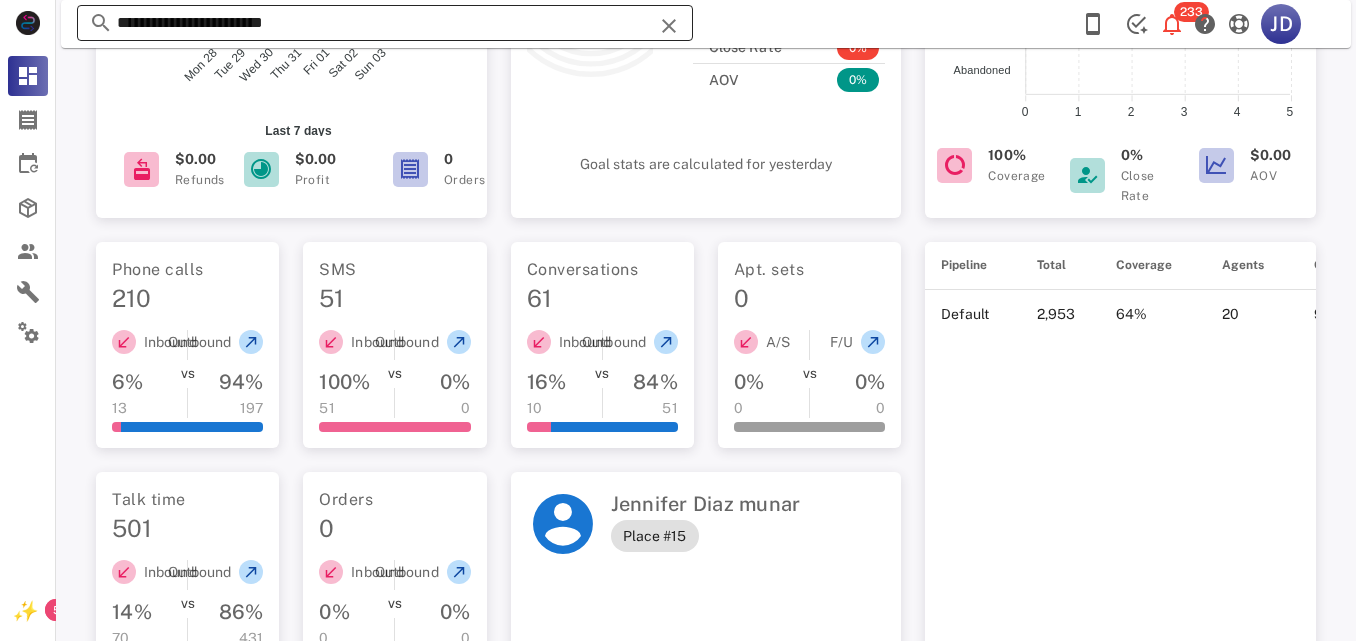 click on "**********" at bounding box center (385, 23) 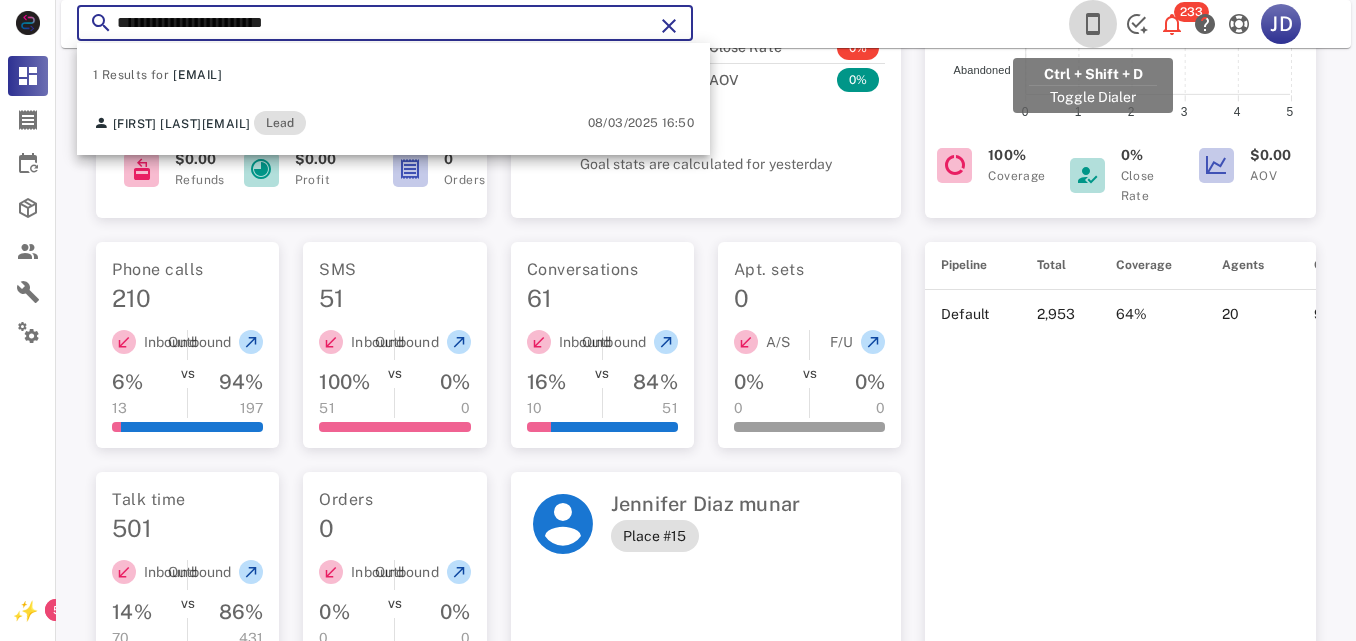 click at bounding box center (1093, 24) 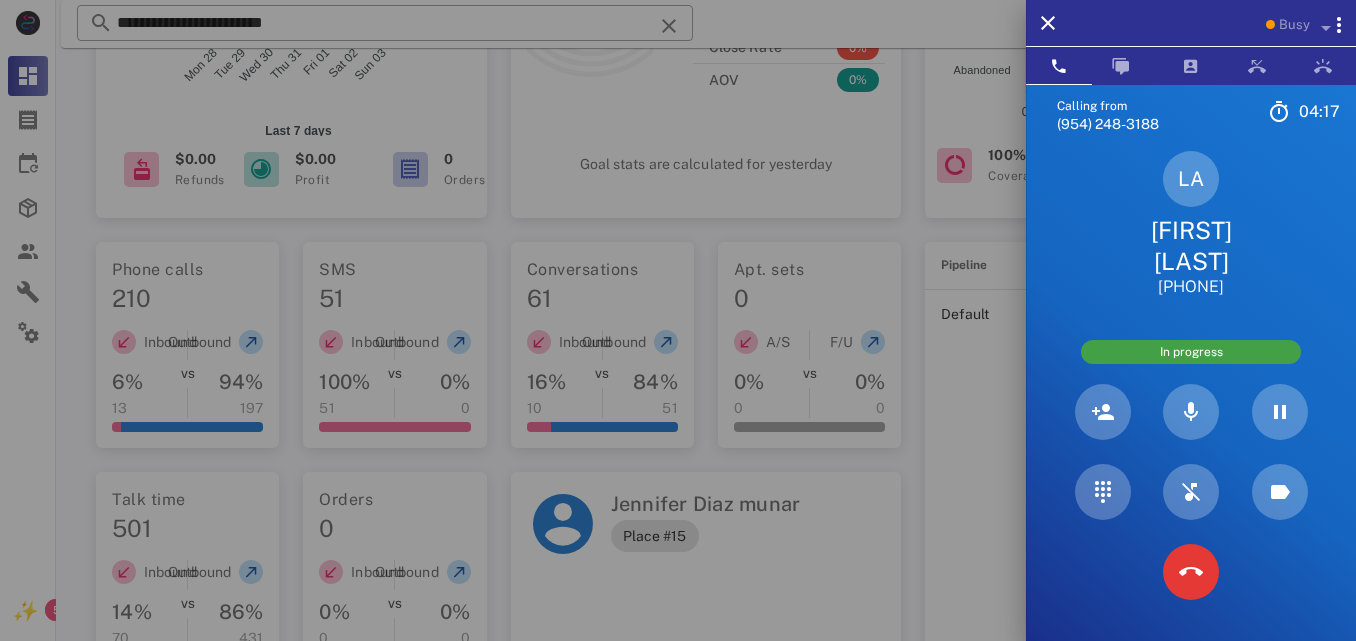 click on "[FIRST] [LAST]" at bounding box center (1191, 246) 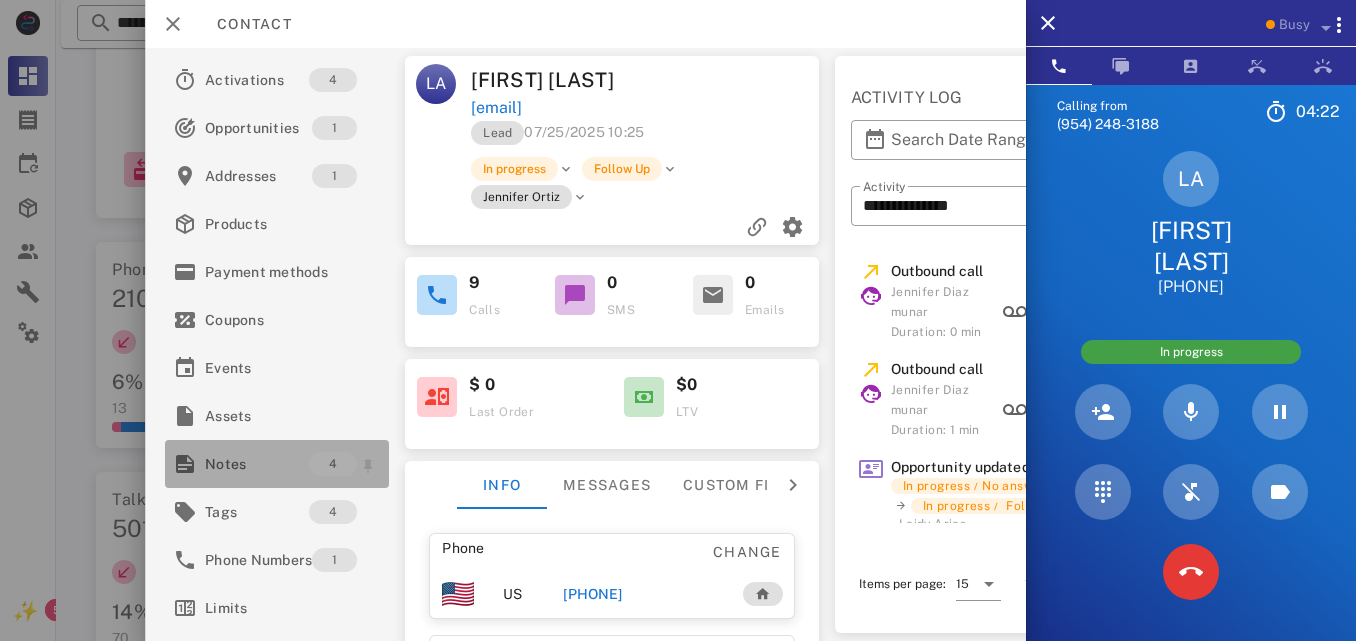 click on "Notes" at bounding box center (257, 464) 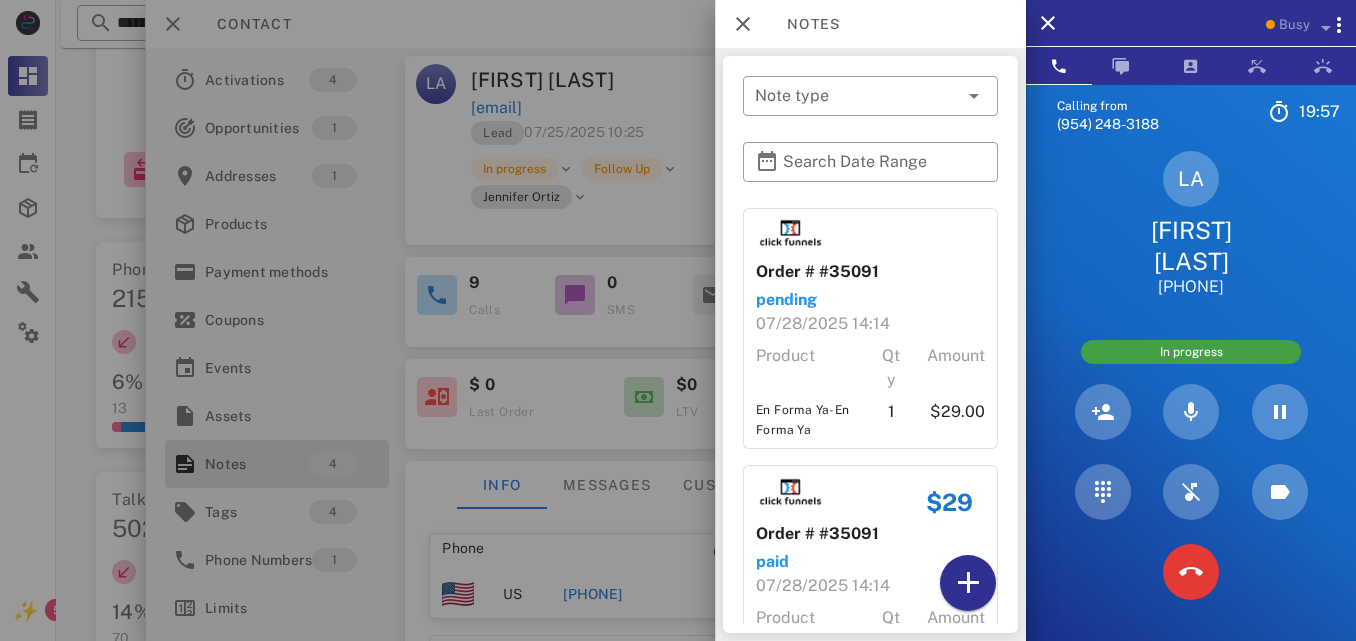 click at bounding box center [678, 320] 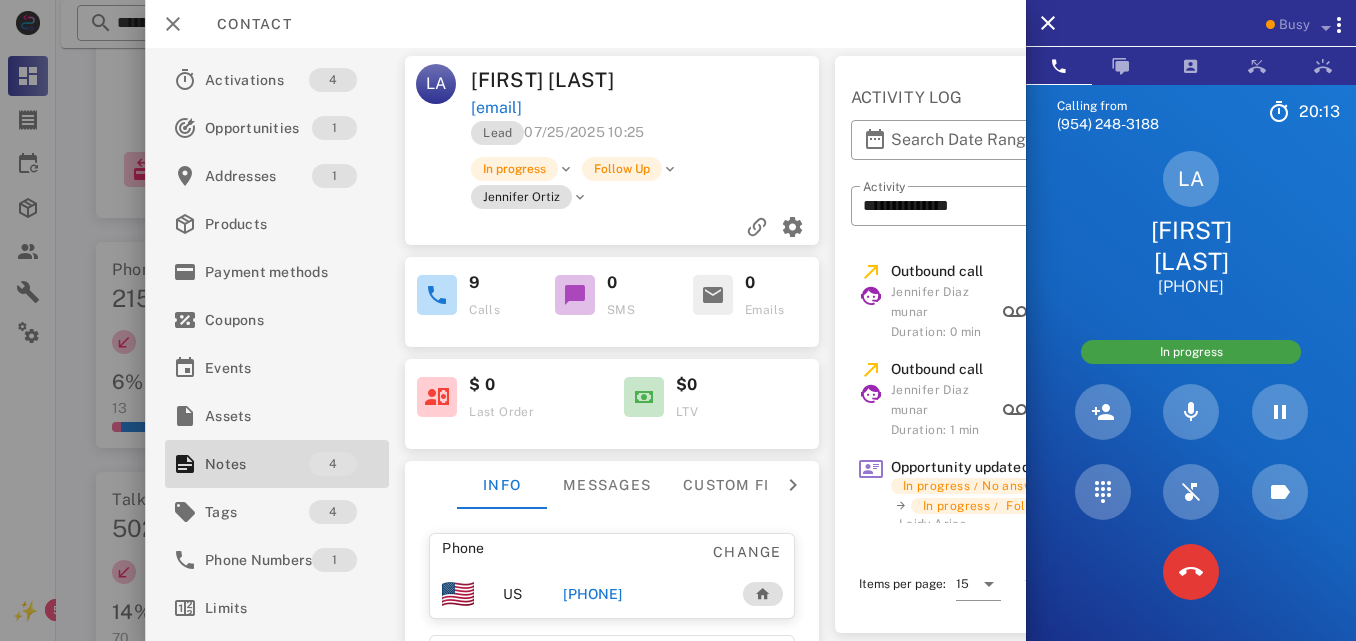 drag, startPoint x: 672, startPoint y: 593, endPoint x: 573, endPoint y: 608, distance: 100.12991 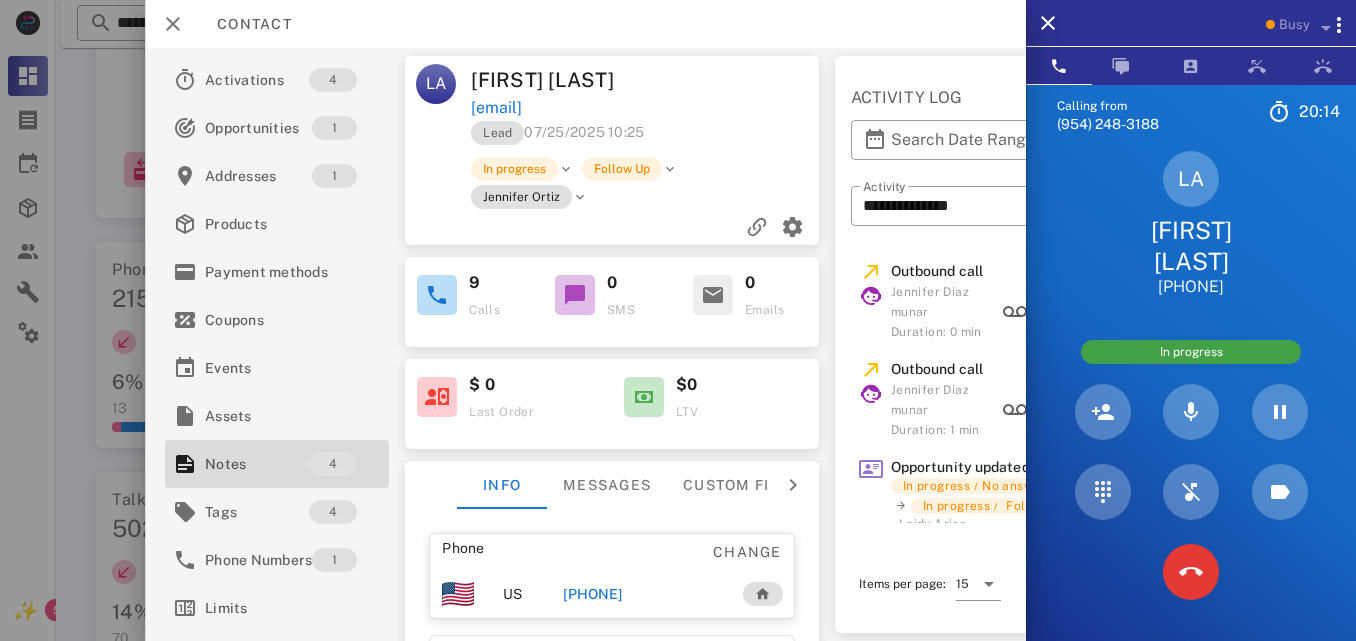 copy on "[PHONE]" 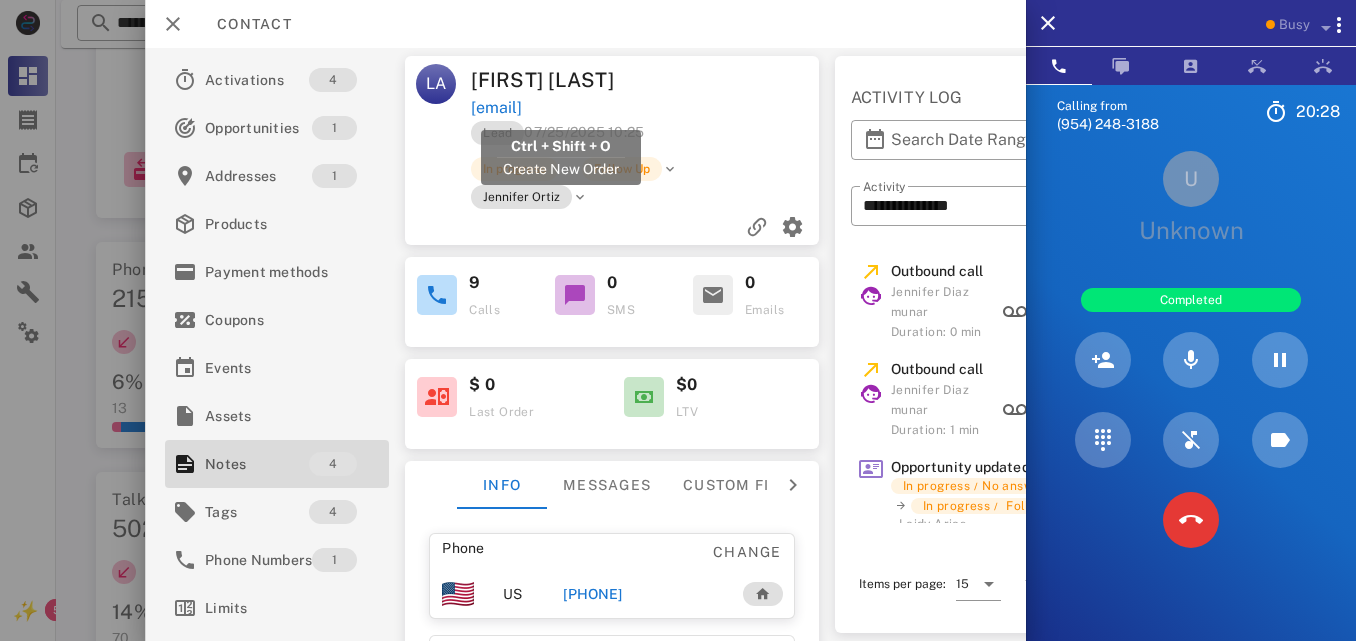 drag, startPoint x: 671, startPoint y: 105, endPoint x: 474, endPoint y: 107, distance: 197.01015 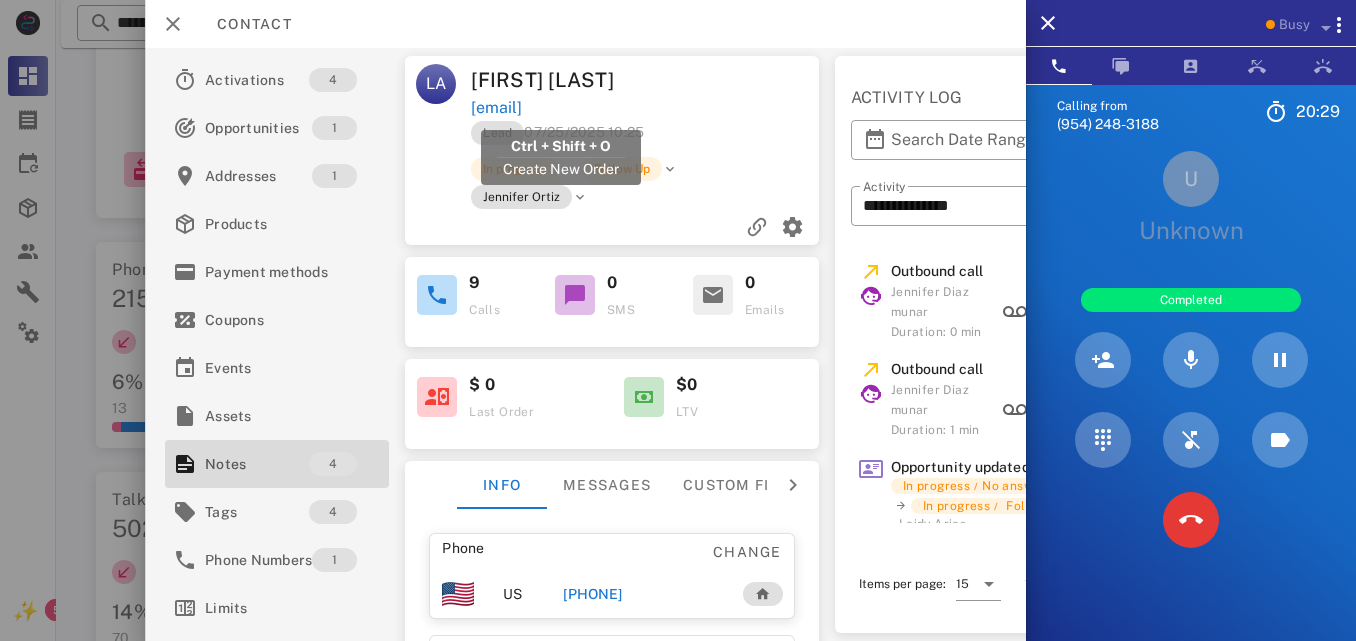 copy on "[EMAIL]" 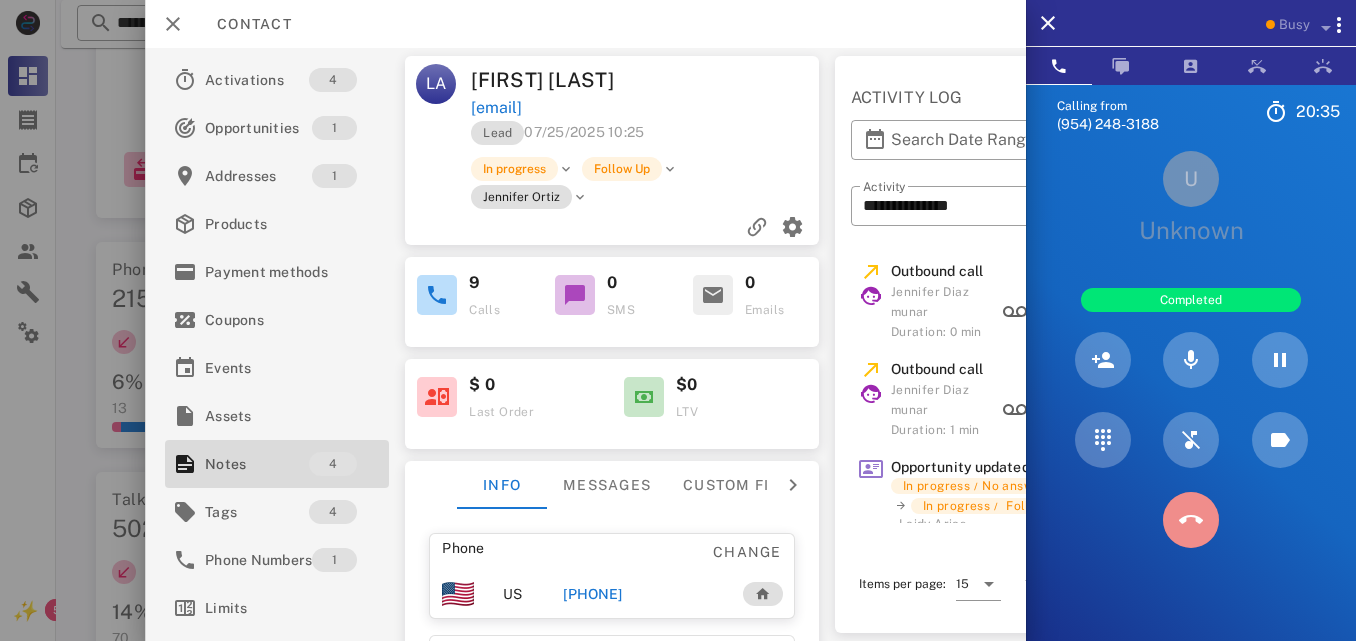 click at bounding box center (1191, 520) 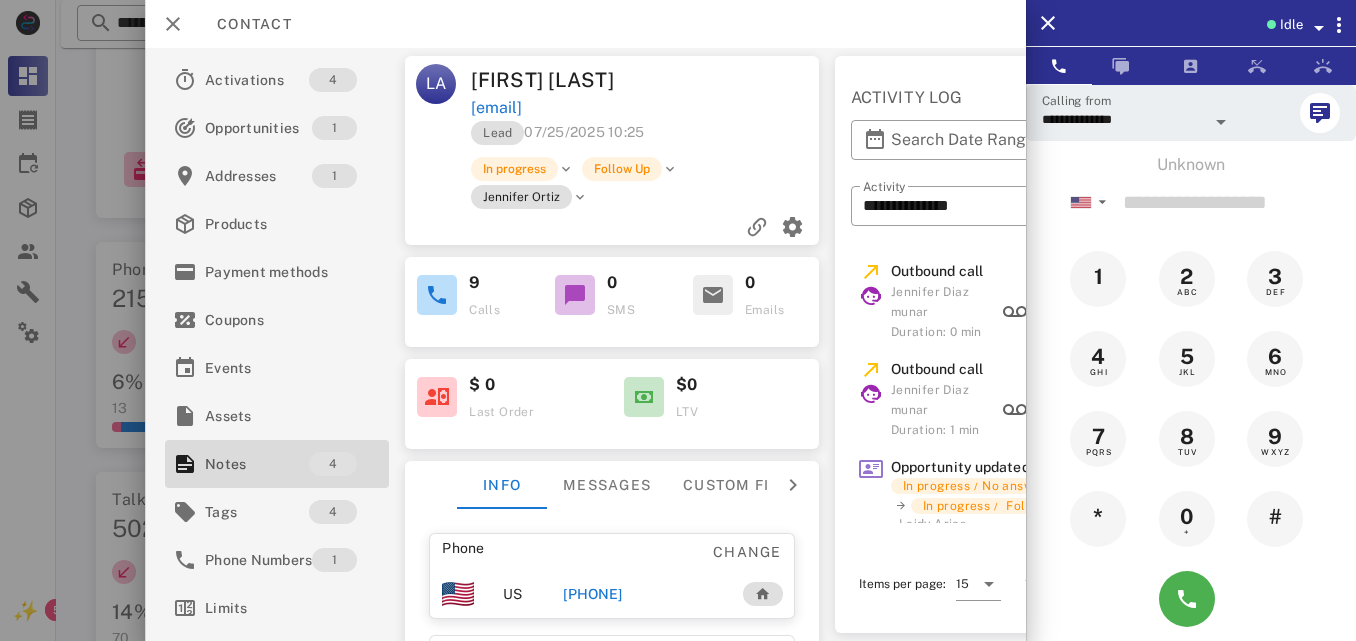 scroll, scrollTop: 400, scrollLeft: 0, axis: vertical 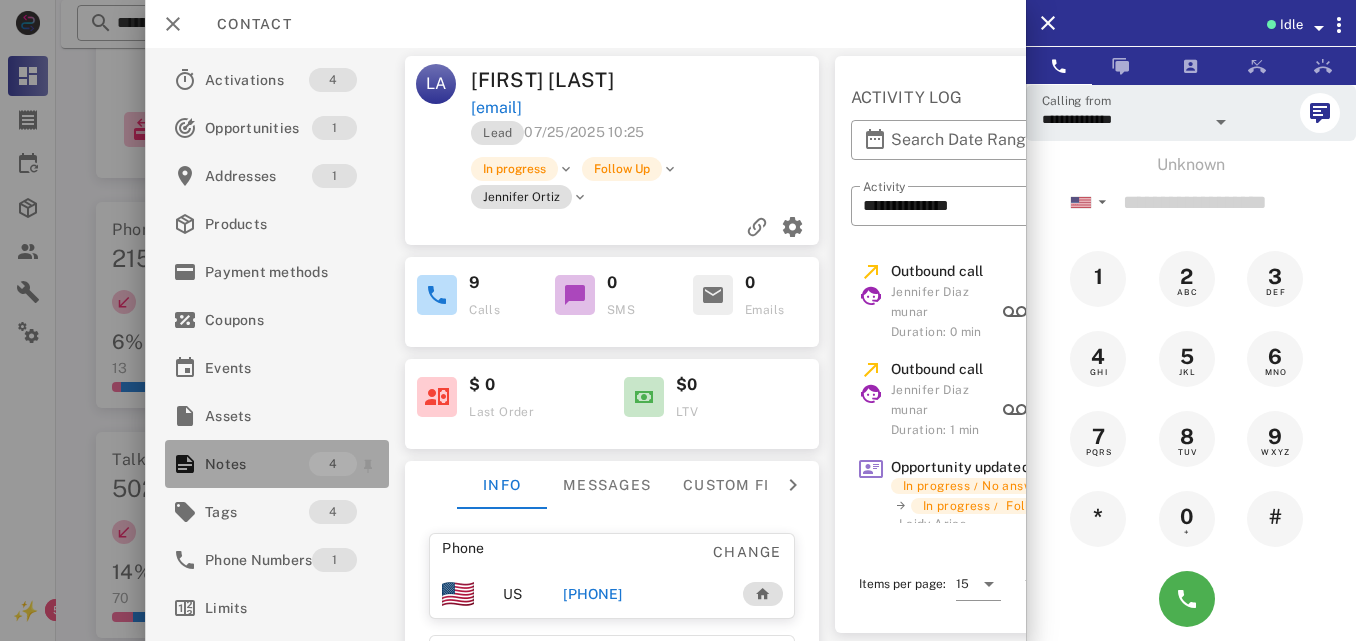 click on "Notes" at bounding box center [257, 464] 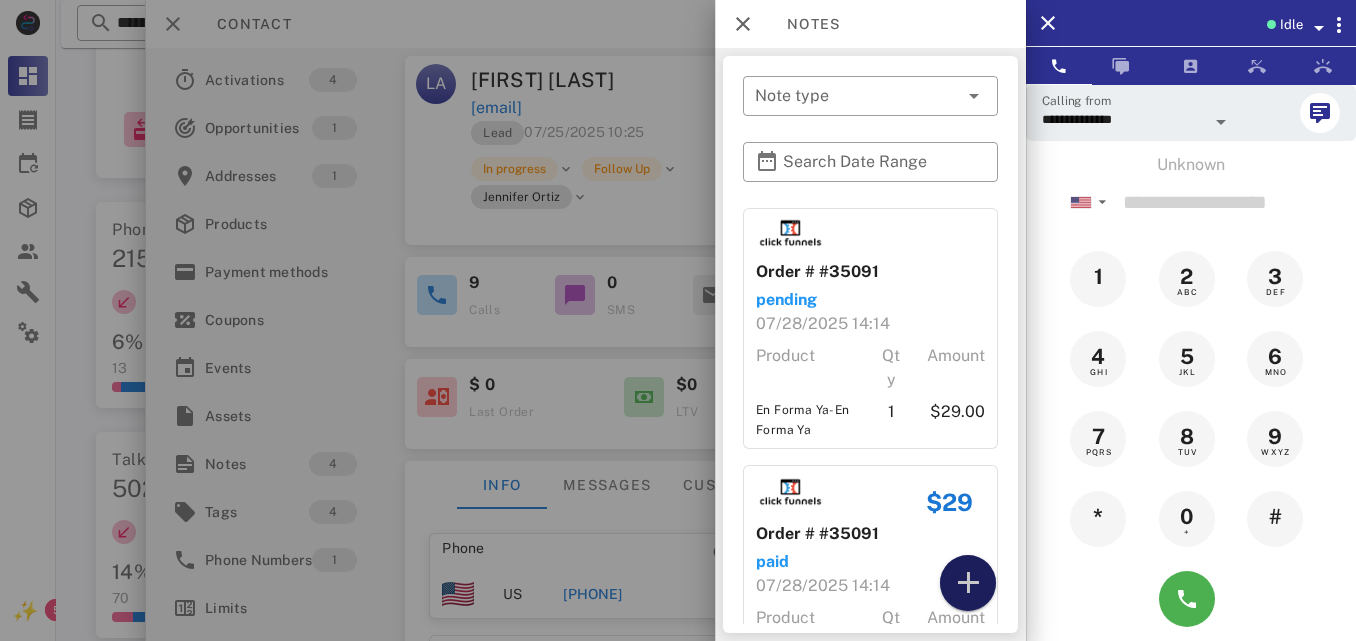 click at bounding box center (968, 583) 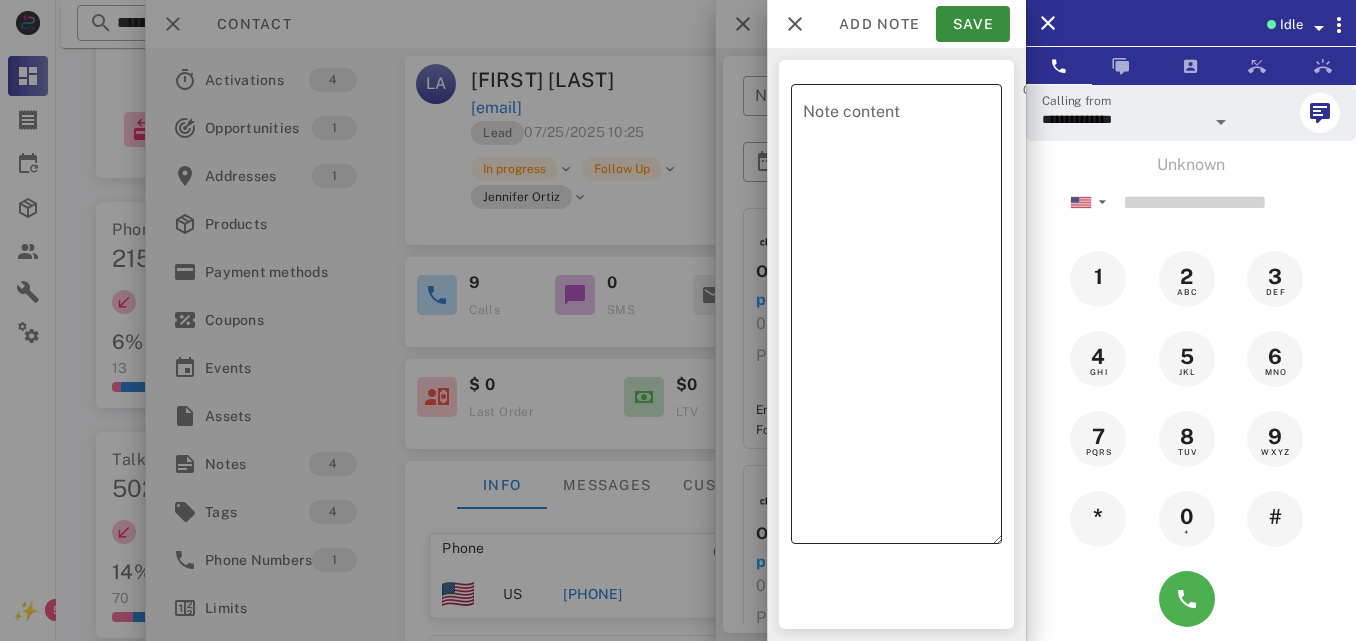 click on "Note content" at bounding box center [902, 319] 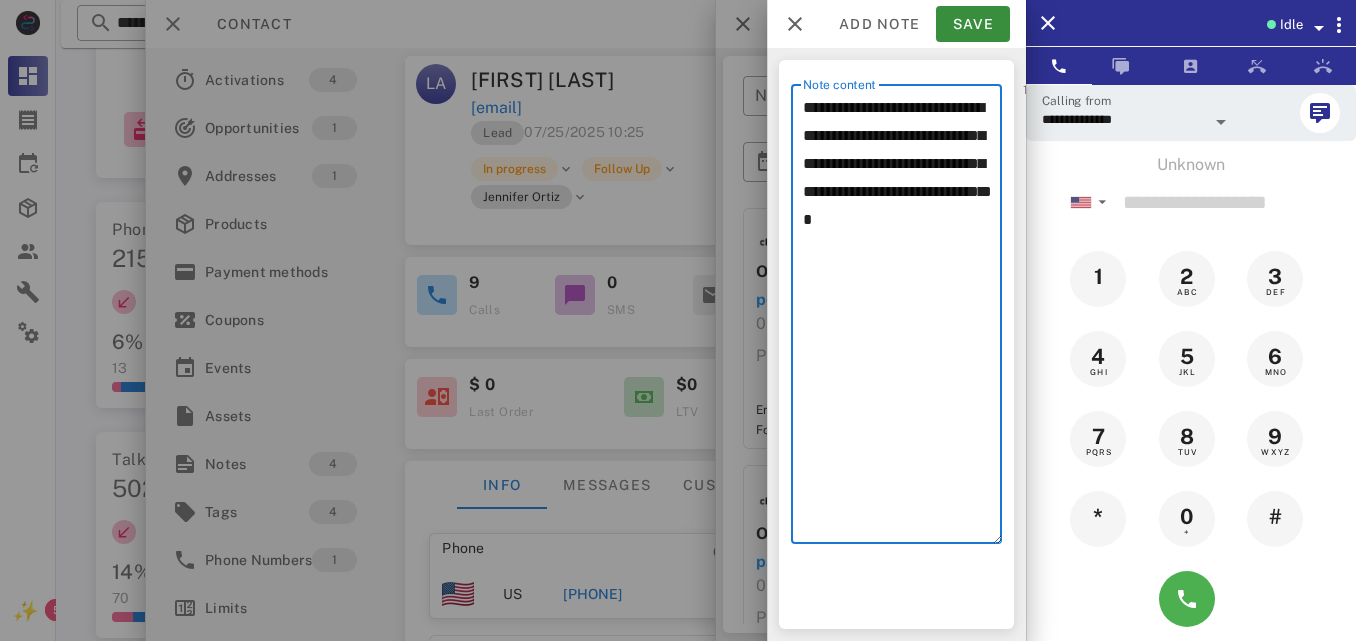 click on "**********" at bounding box center (902, 319) 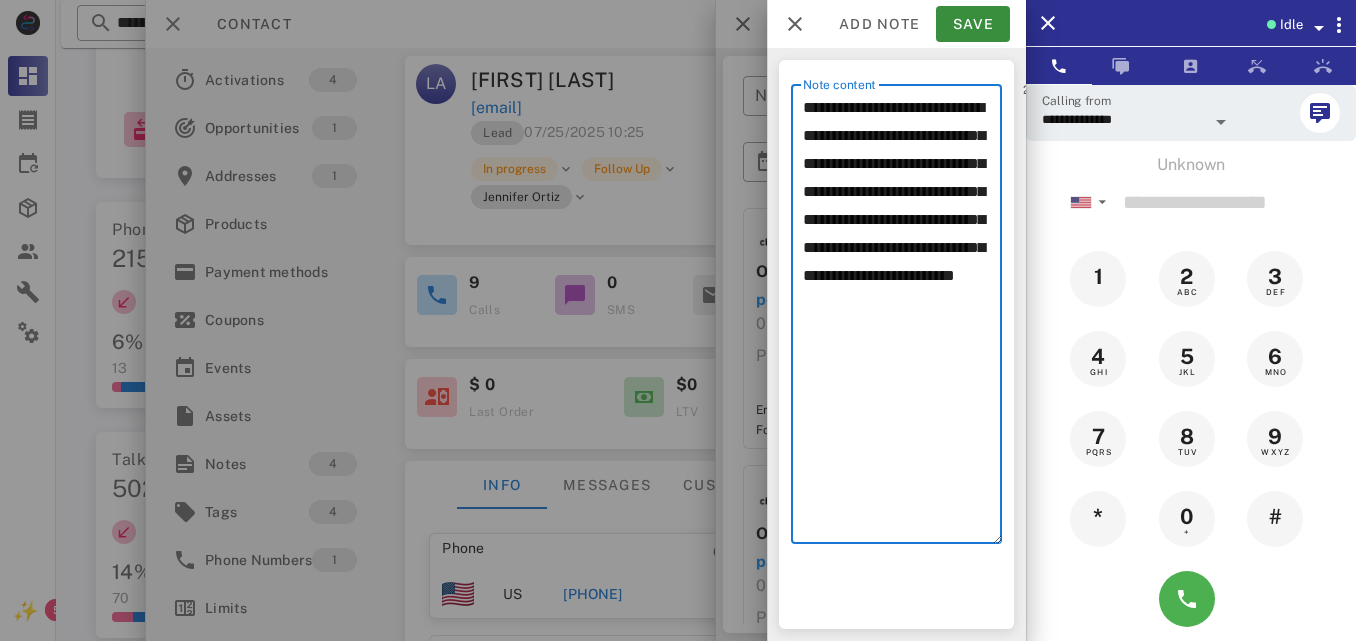 click on "**********" at bounding box center (902, 319) 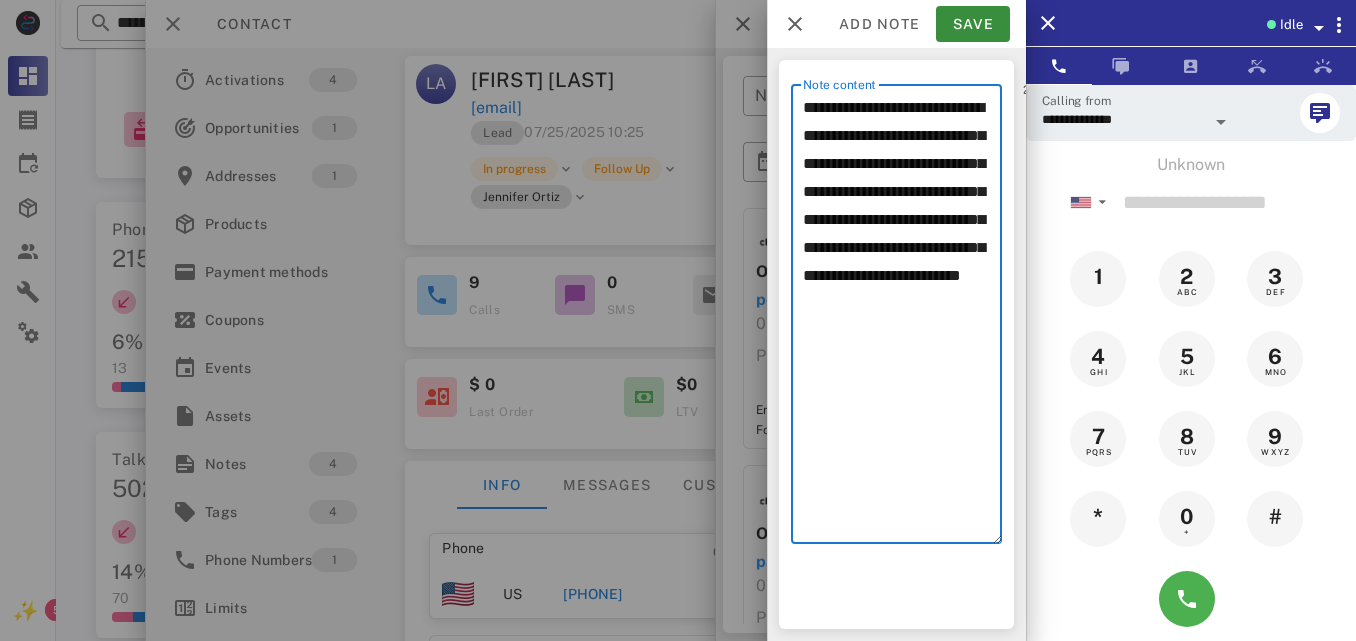 click on "**********" at bounding box center [902, 319] 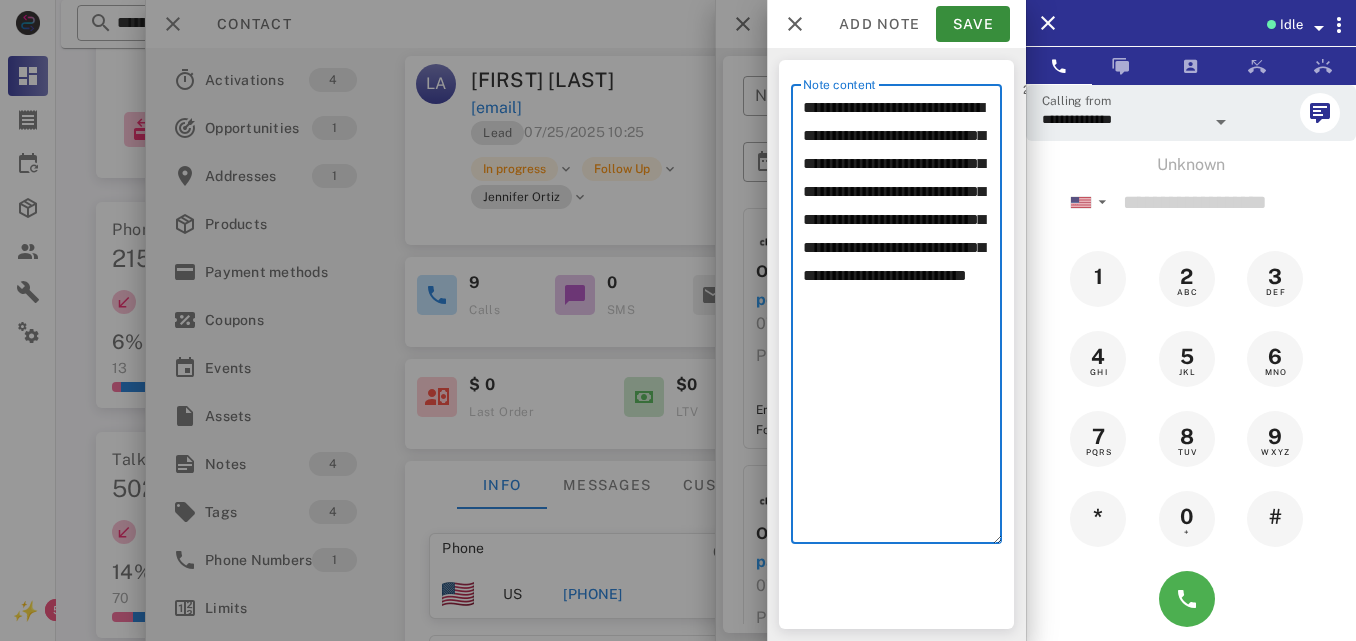 click on "**********" at bounding box center [902, 319] 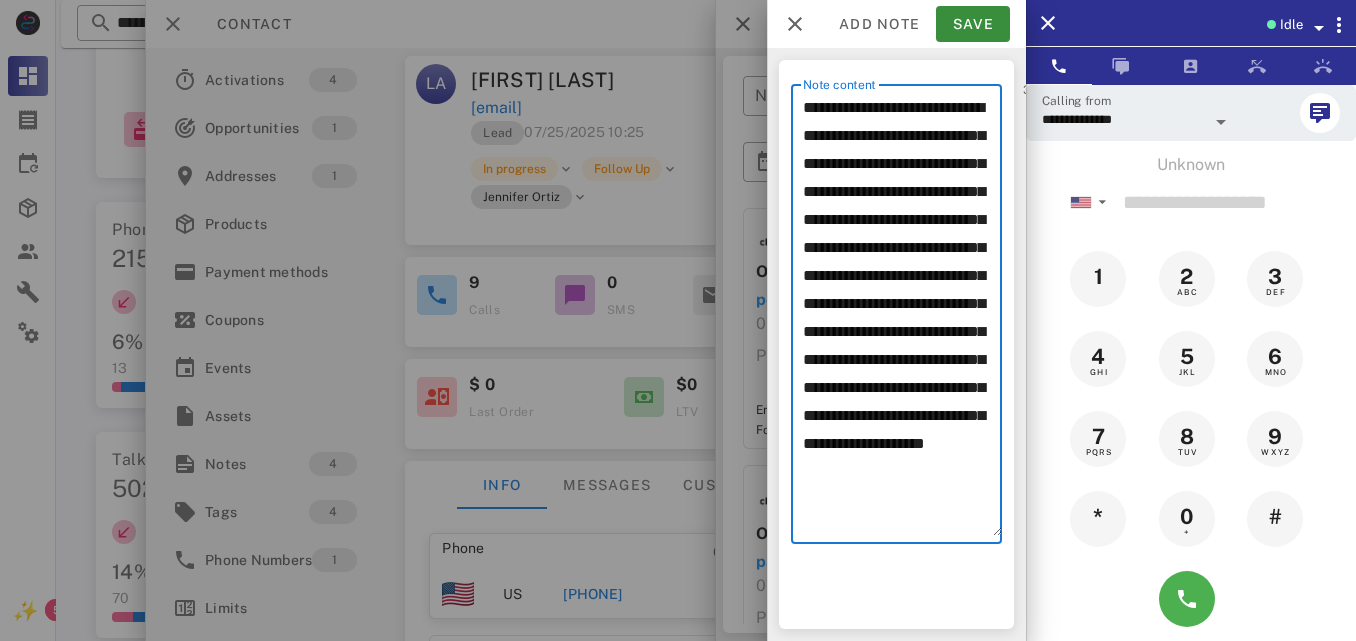 scroll, scrollTop: 58, scrollLeft: 0, axis: vertical 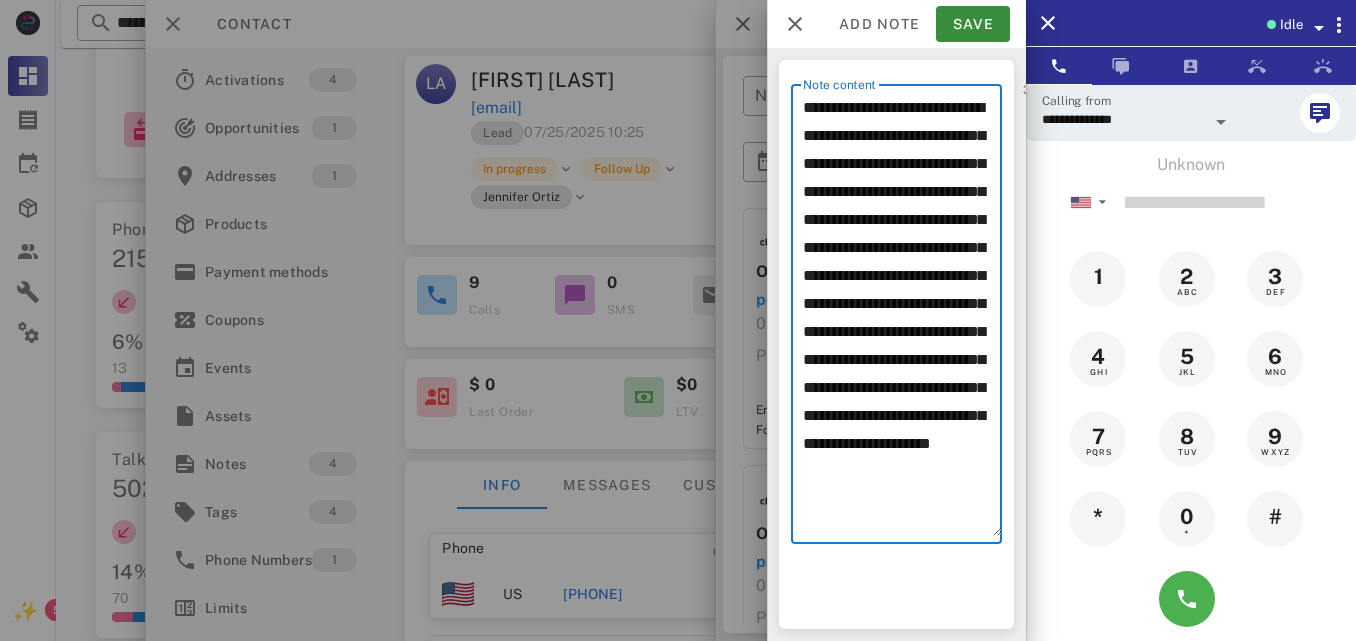 click on "**********" at bounding box center [902, 315] 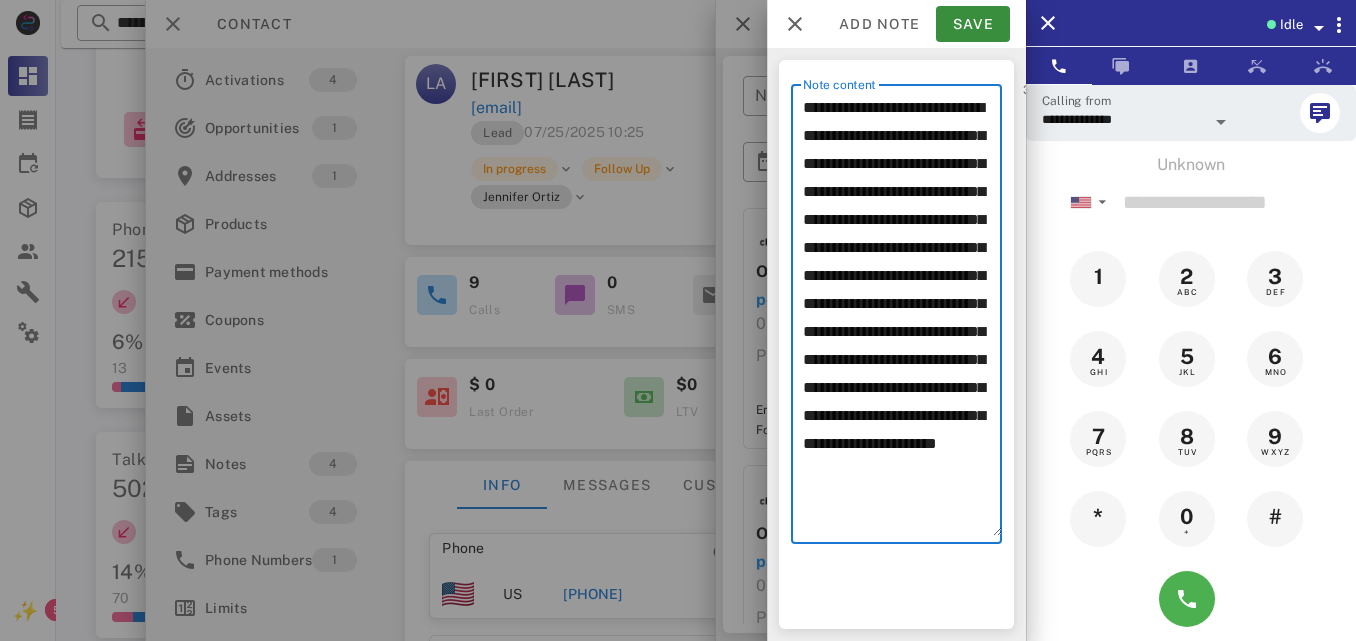 drag, startPoint x: 966, startPoint y: 417, endPoint x: 978, endPoint y: 417, distance: 12 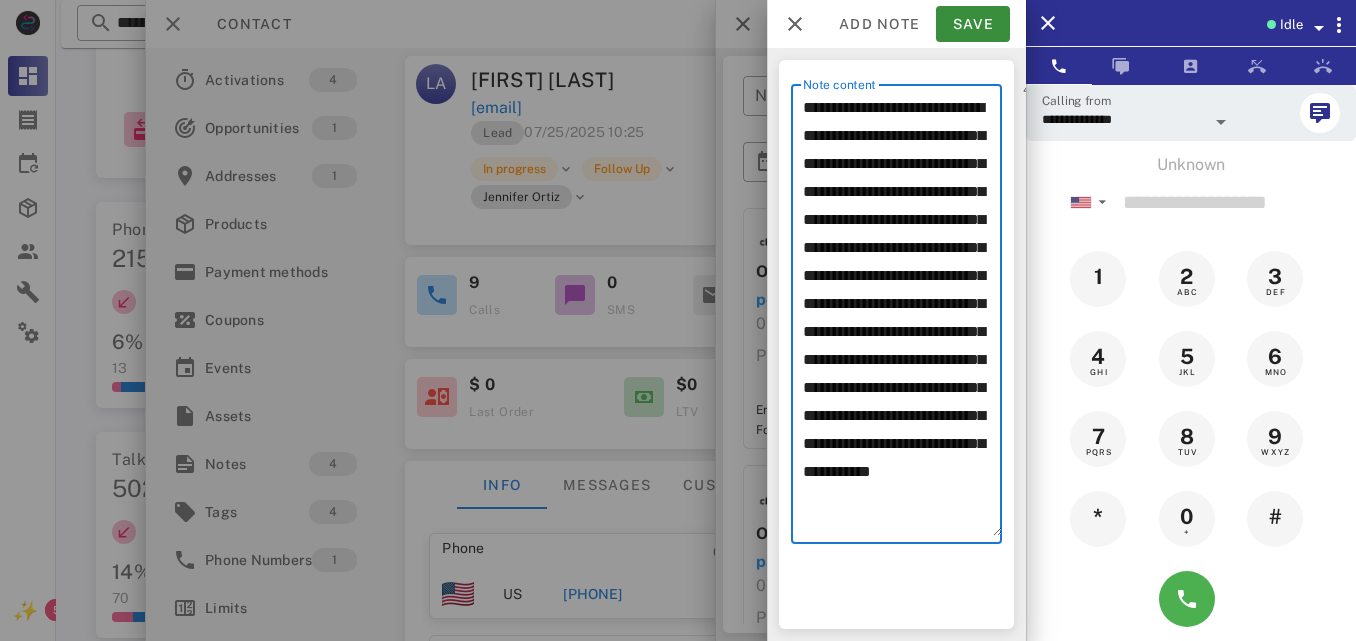 scroll, scrollTop: 86, scrollLeft: 0, axis: vertical 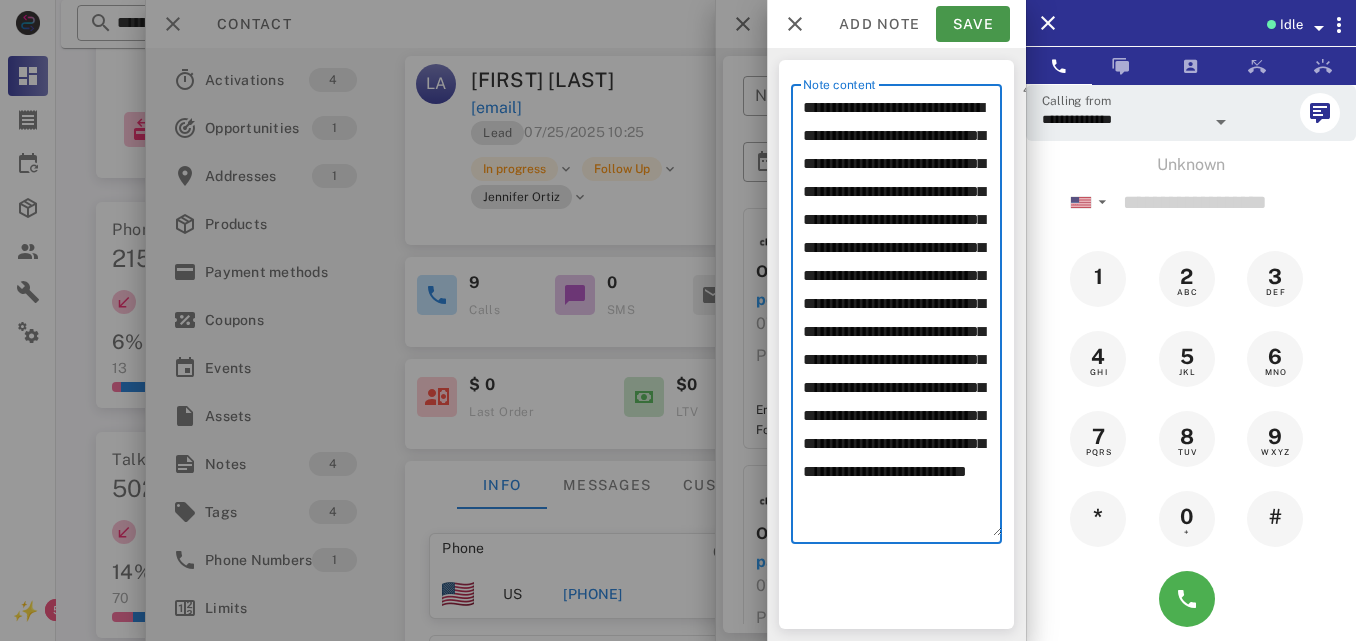 type on "**********" 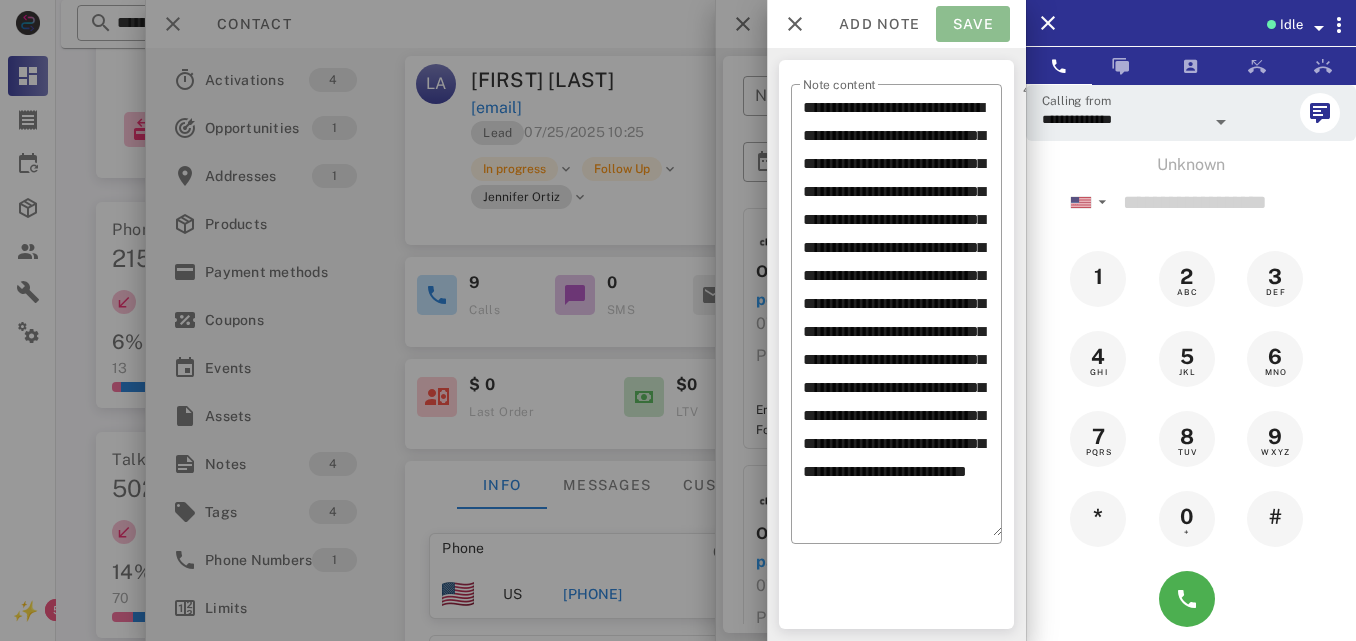 click on "Save" at bounding box center (973, 24) 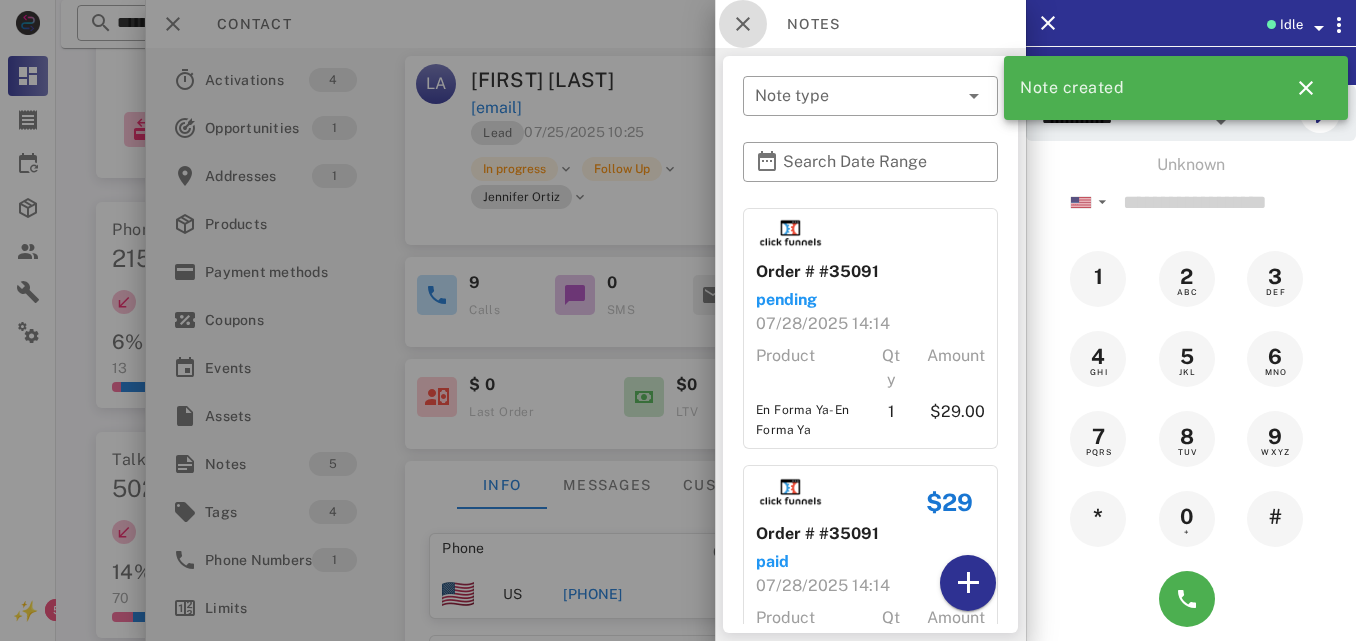 click at bounding box center (743, 24) 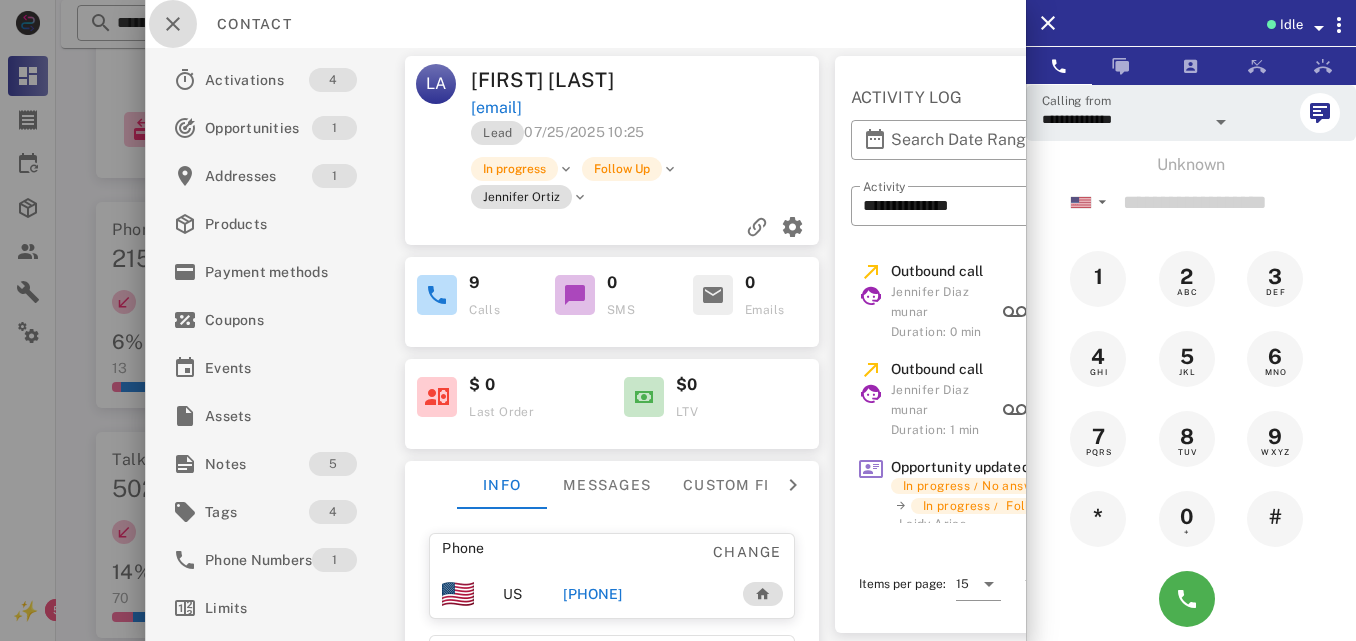 click at bounding box center (173, 24) 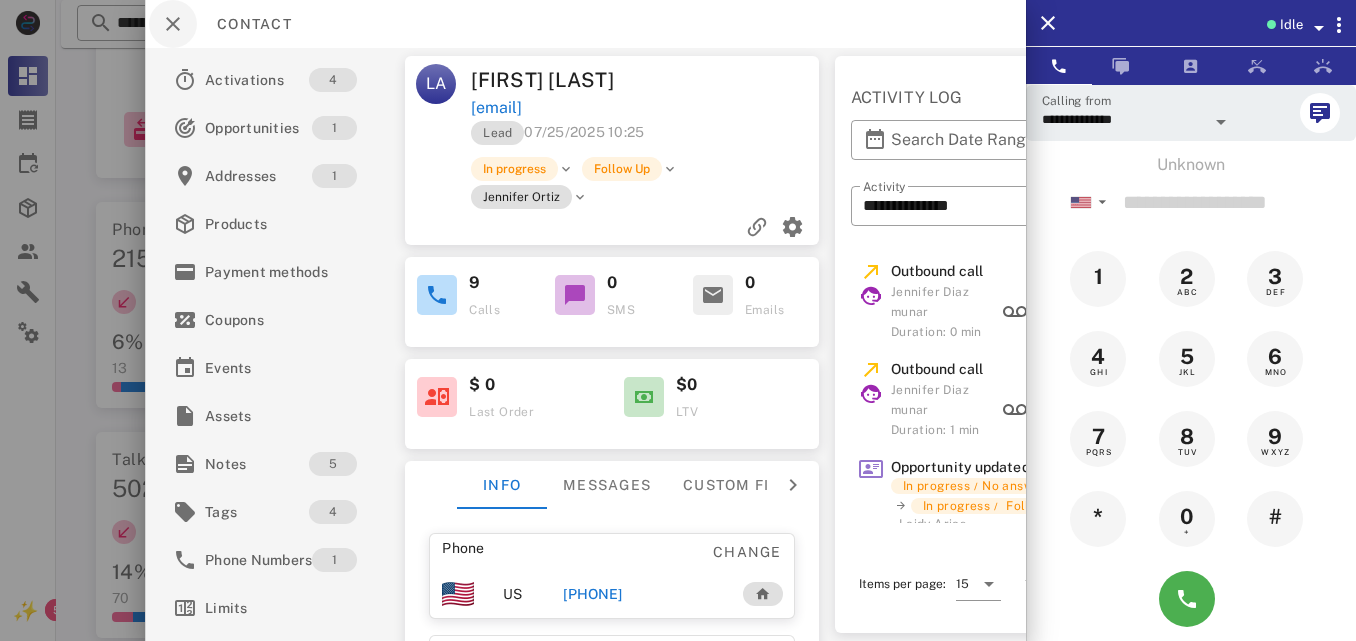 click at bounding box center (678, 320) 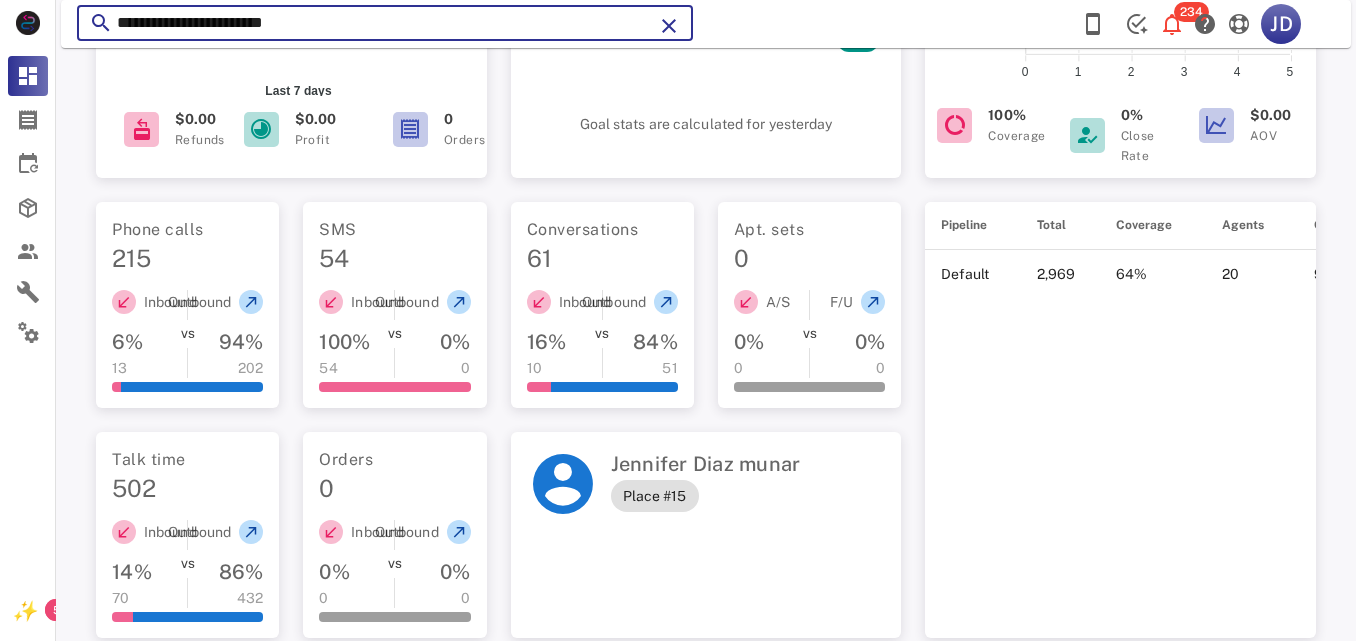 click on "**********" at bounding box center (385, 23) 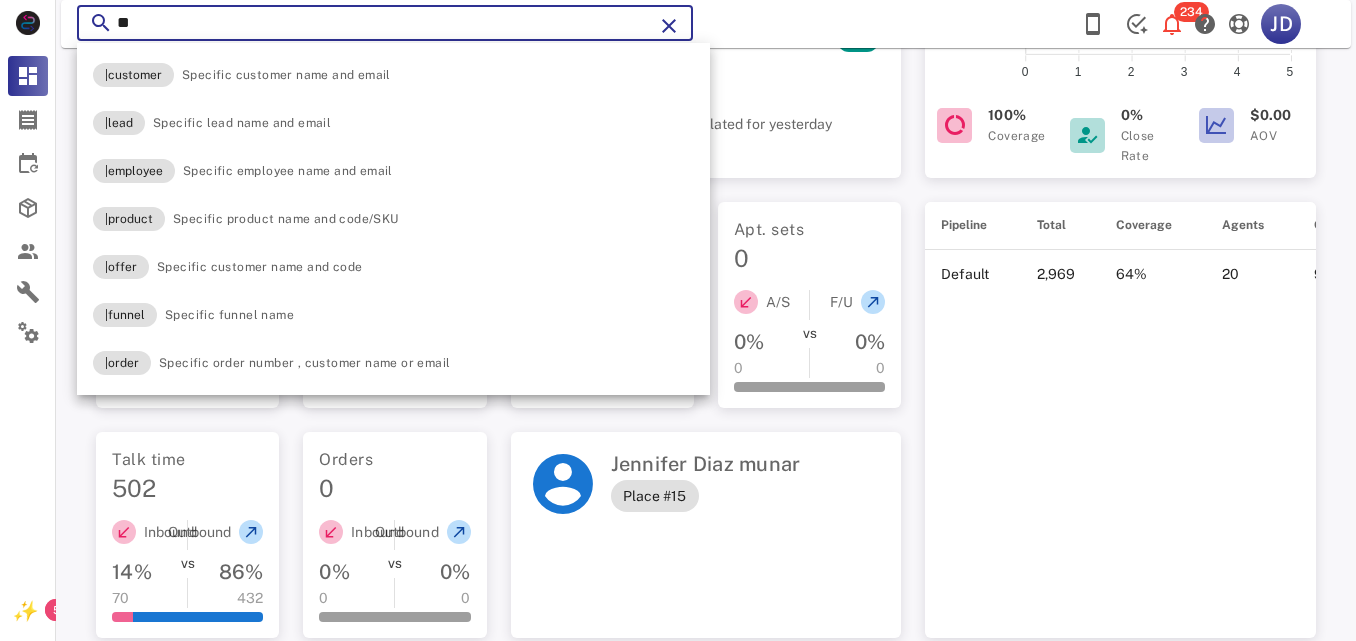 type on "*" 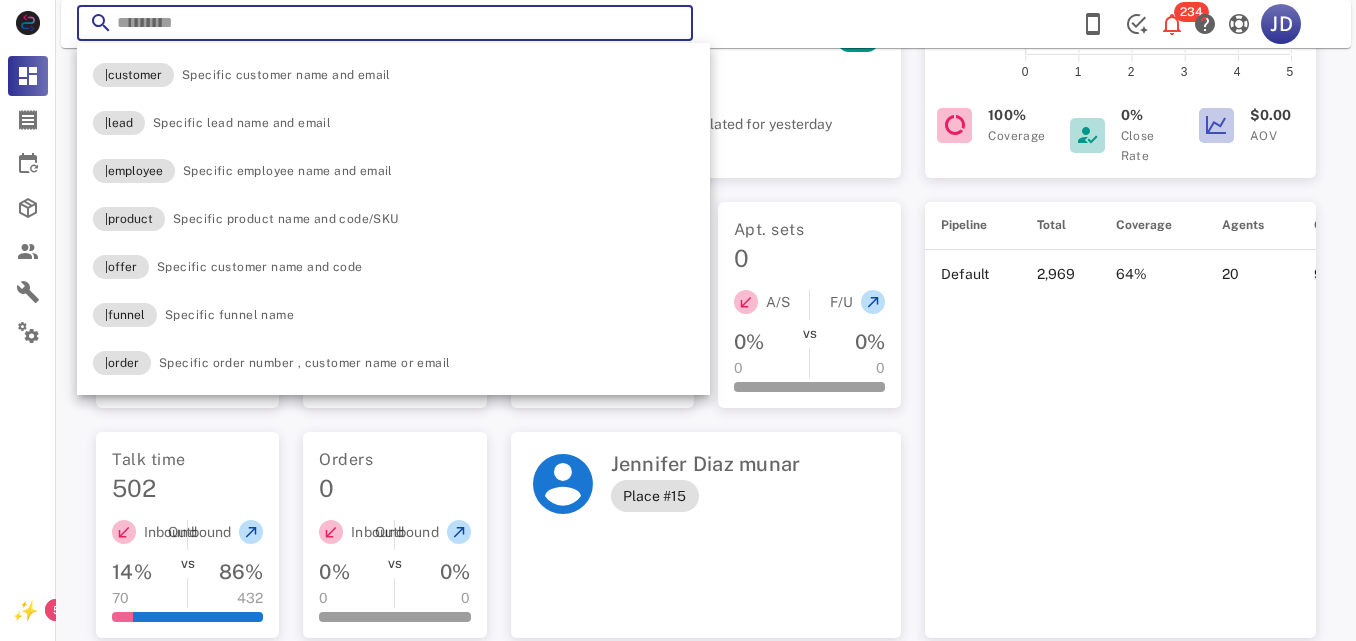 paste on "**********" 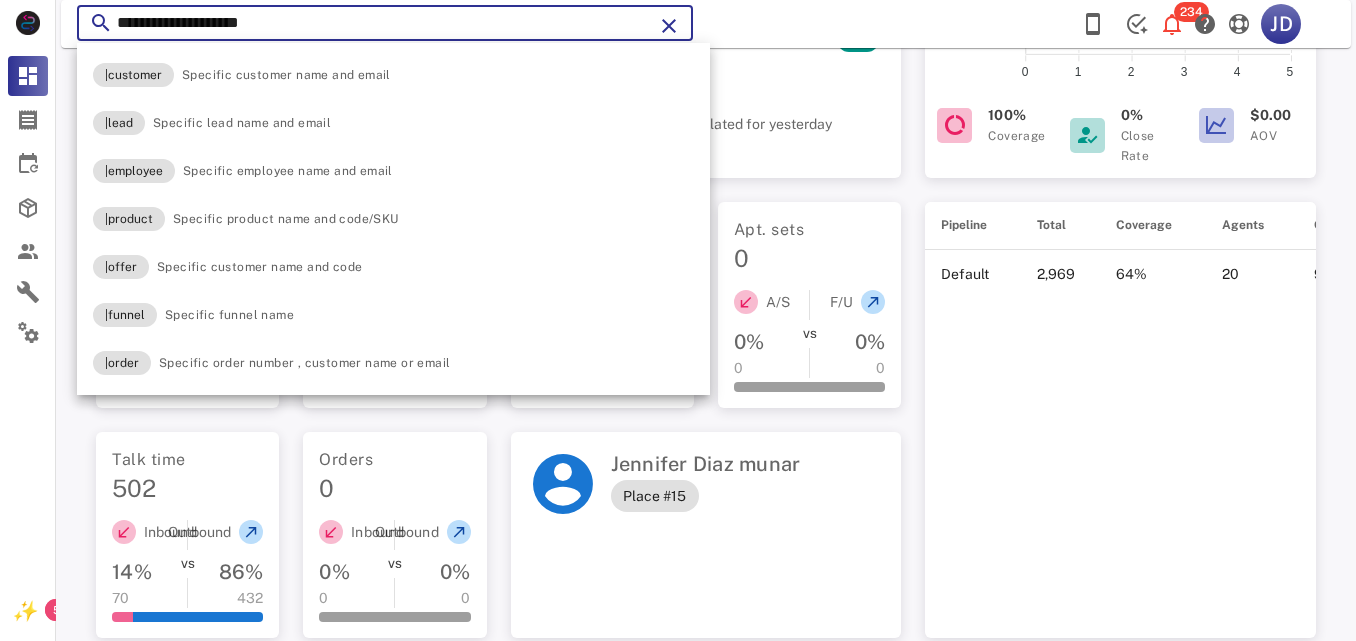 type on "**********" 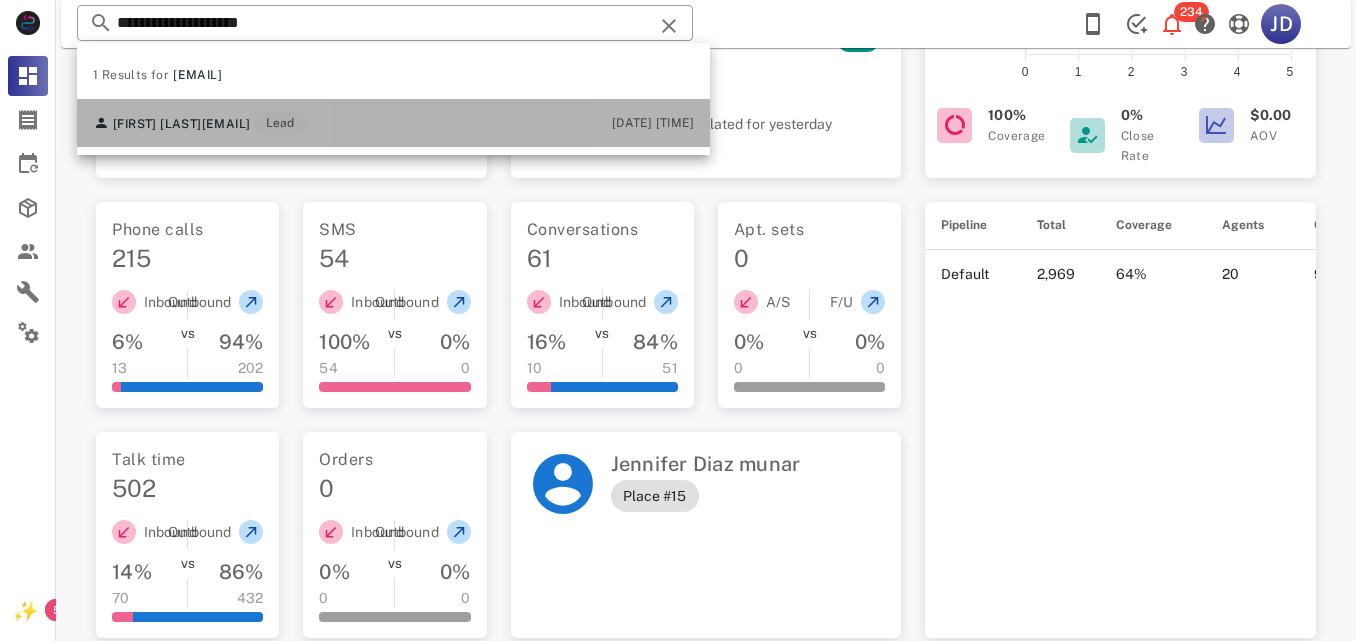 click on "[FIRST] [LAST]   [EMAIL]   Lead   [DATE] [TIME]" at bounding box center [393, 123] 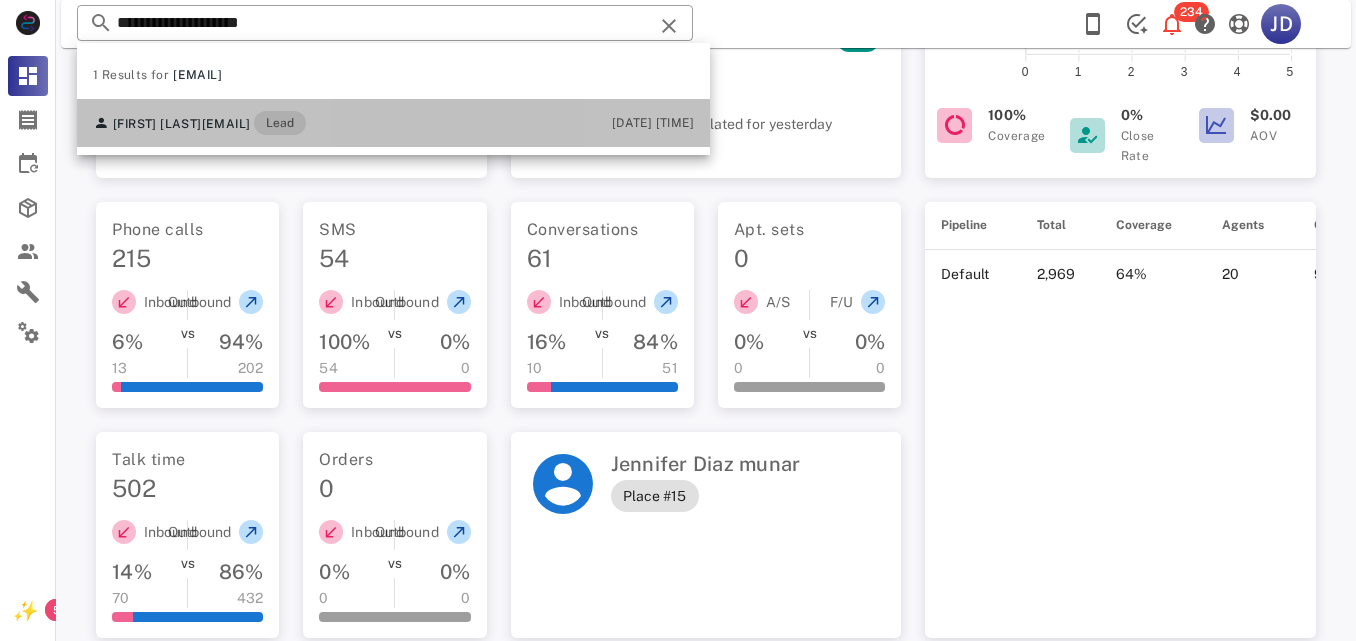 click on "$0.00 Profit" at bounding box center [306, 129] 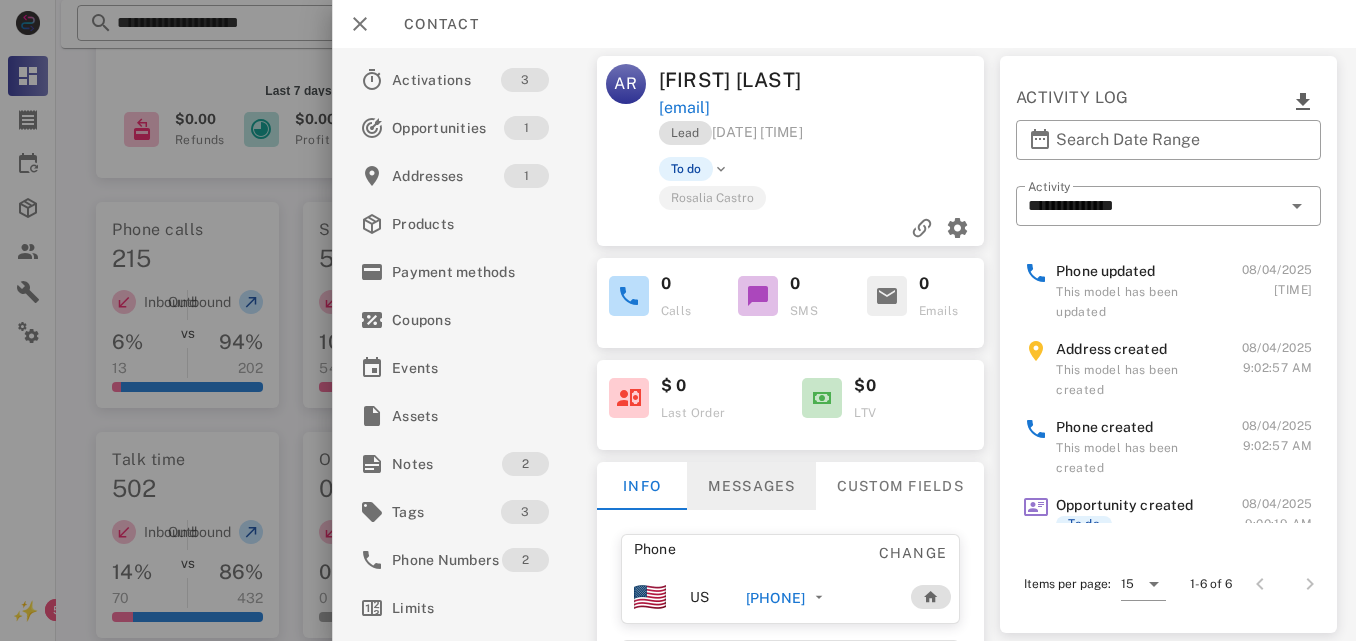 click on "Messages" at bounding box center (750, 486) 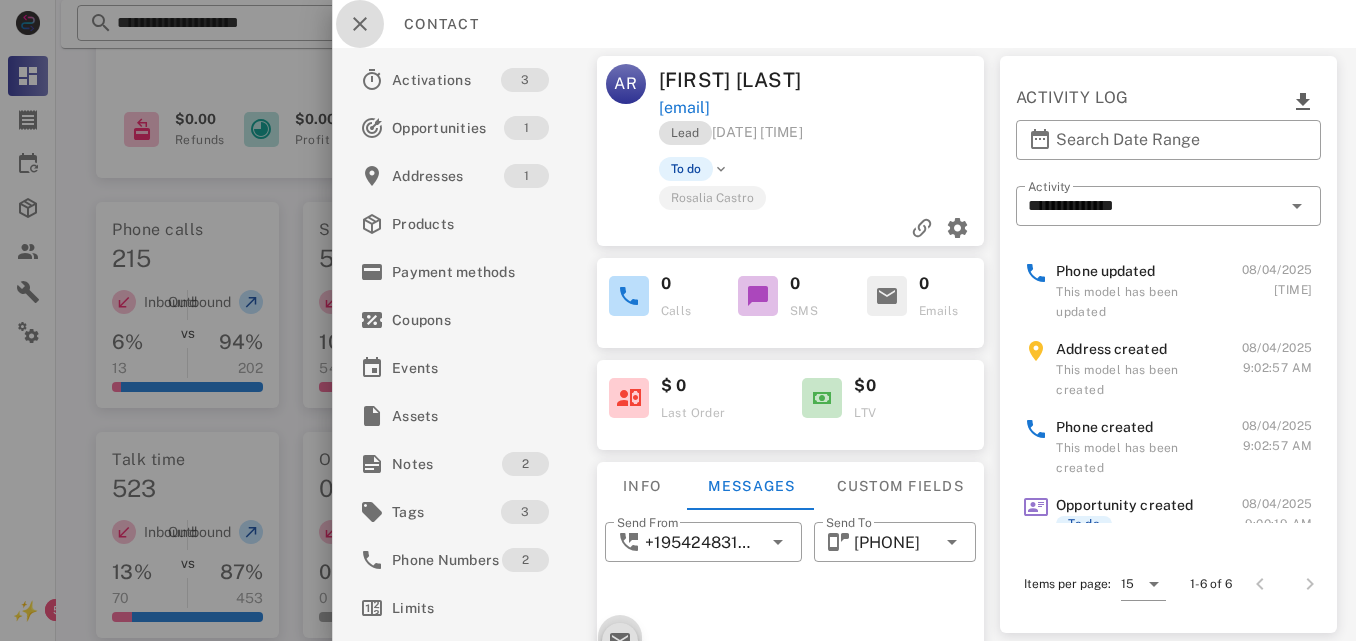 click at bounding box center [360, 24] 